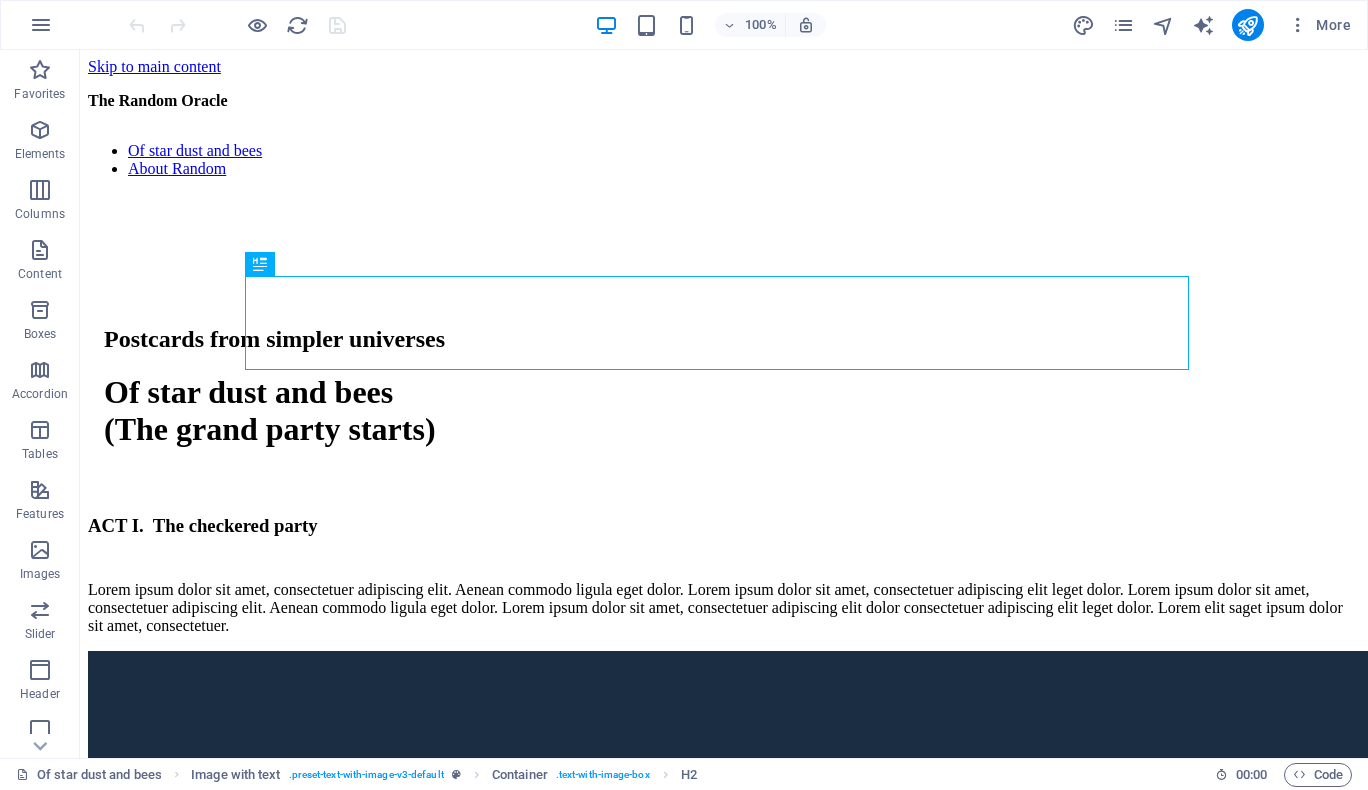 scroll, scrollTop: 0, scrollLeft: 0, axis: both 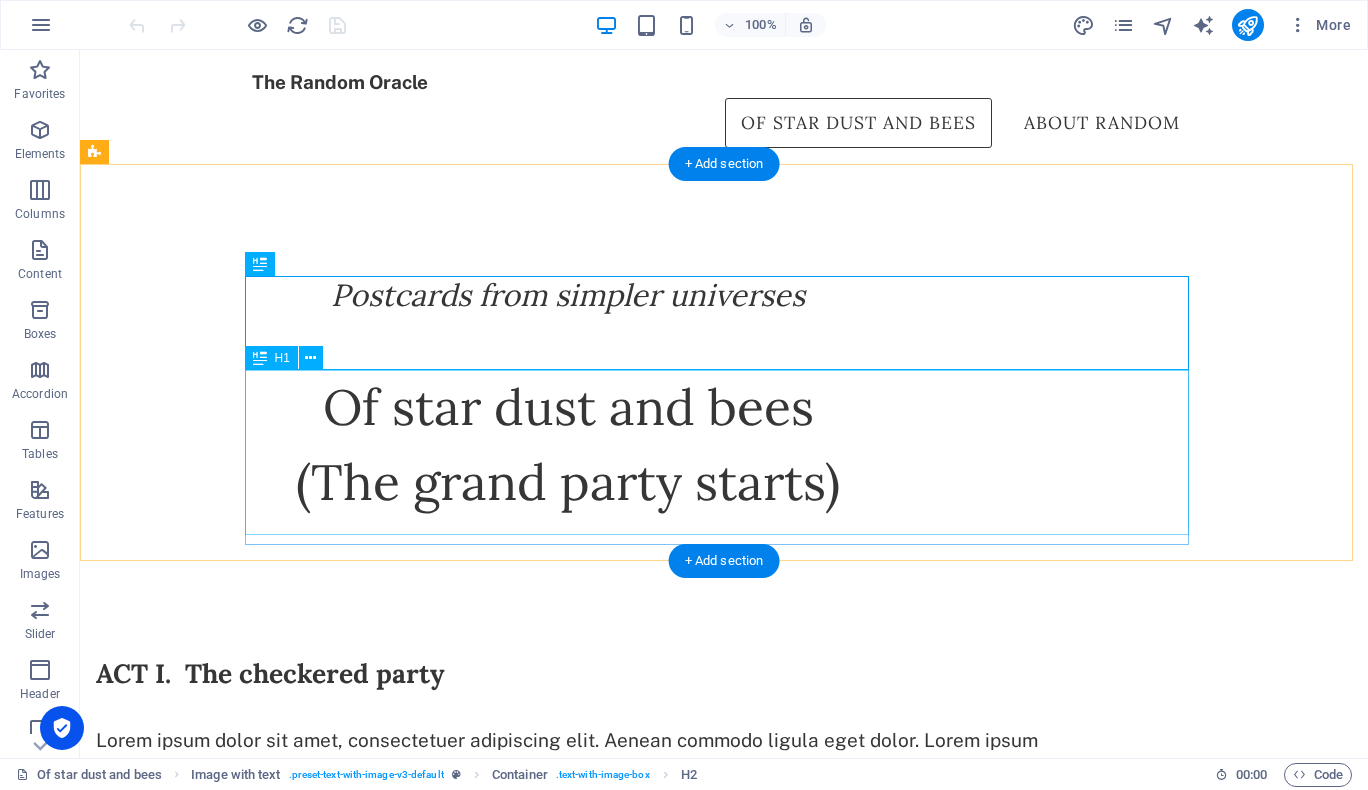 click on "Of star dust and bees (The grand party starts)" at bounding box center [568, 444] 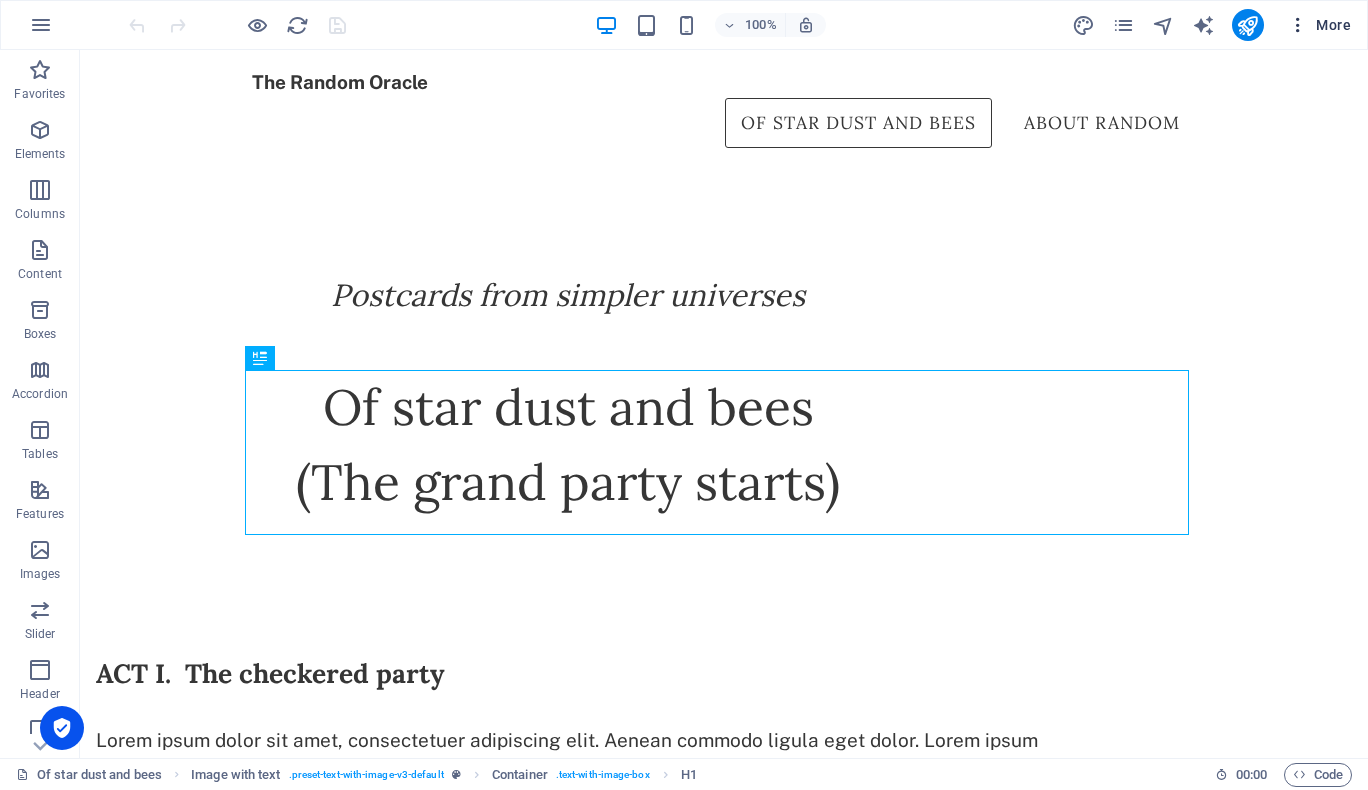 click at bounding box center [1298, 25] 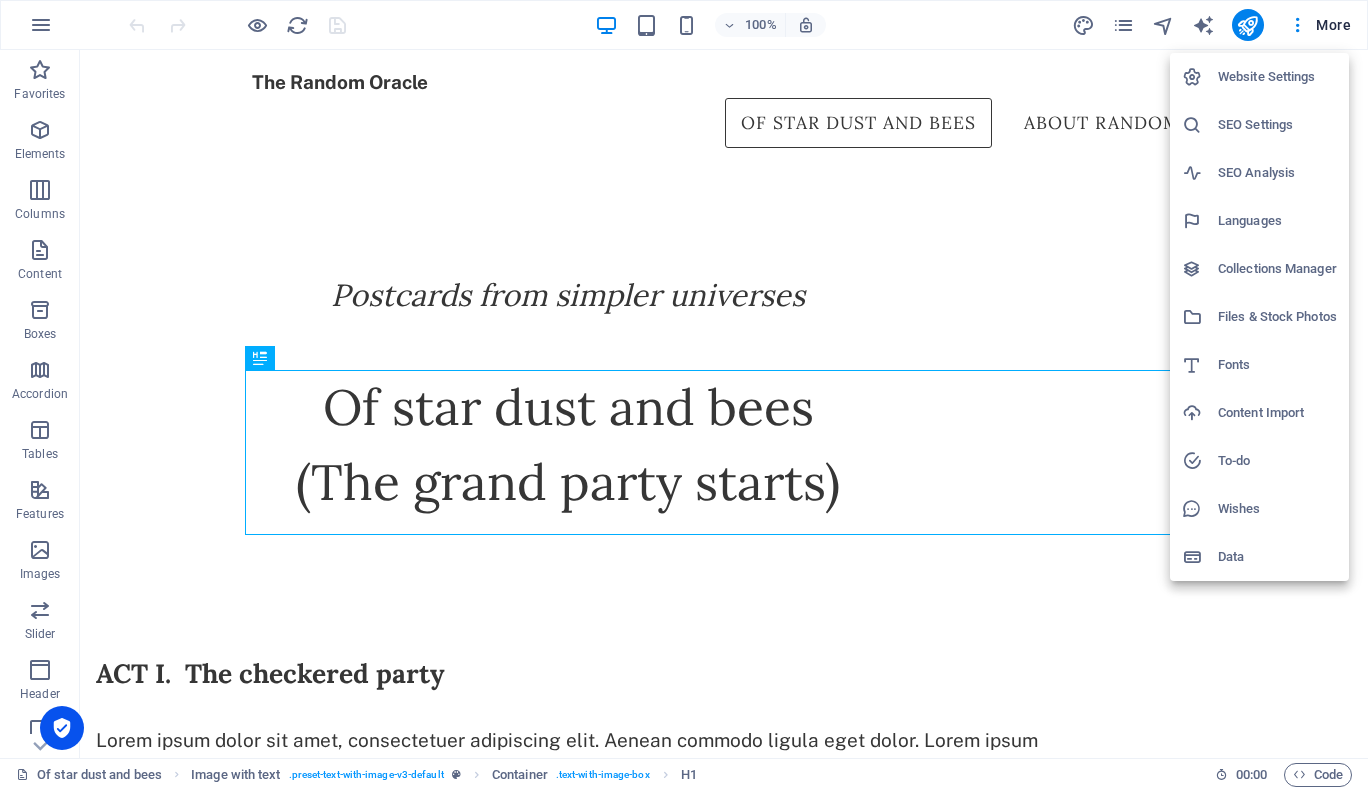 click on "Website Settings" at bounding box center [1259, 77] 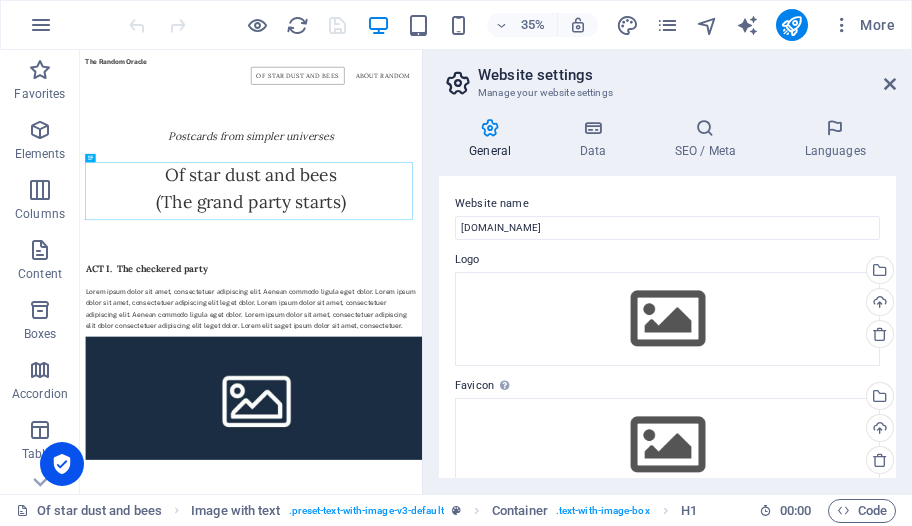drag, startPoint x: 1311, startPoint y: 10, endPoint x: 427, endPoint y: 148, distance: 894.70667 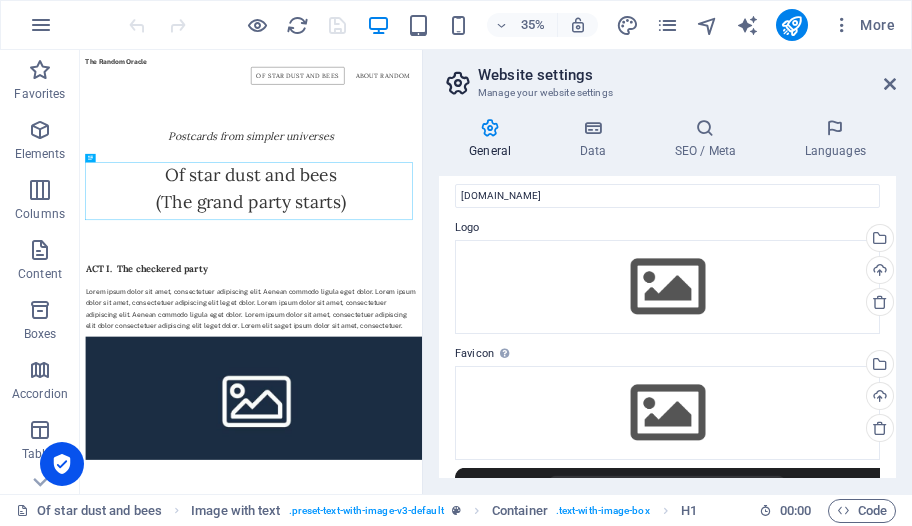 scroll, scrollTop: 0, scrollLeft: 0, axis: both 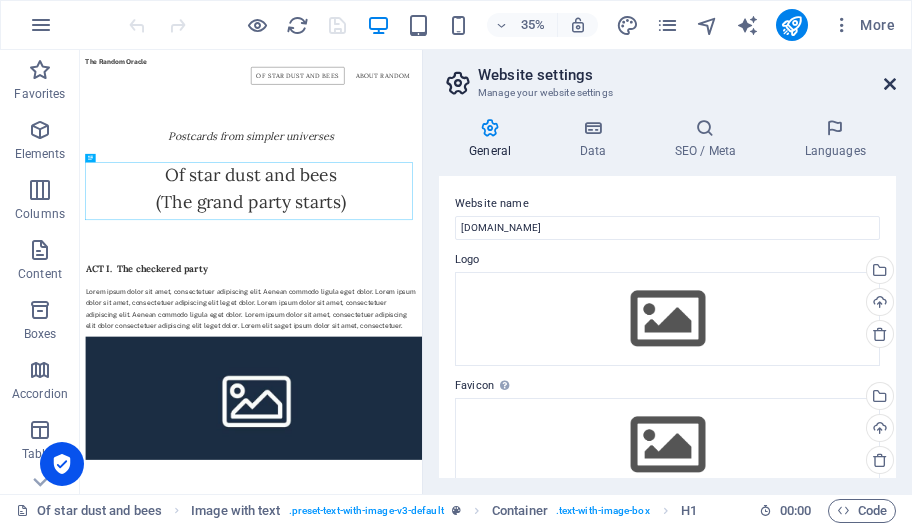 click at bounding box center [890, 84] 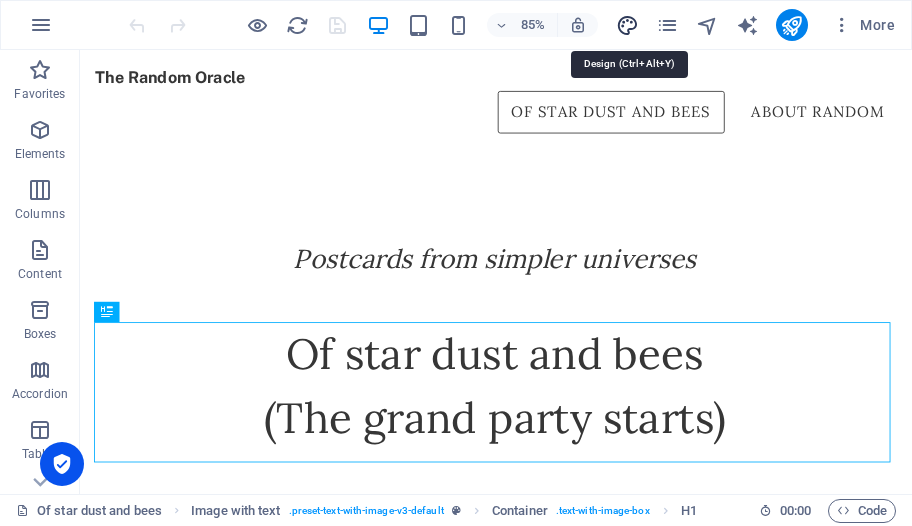 click at bounding box center (627, 25) 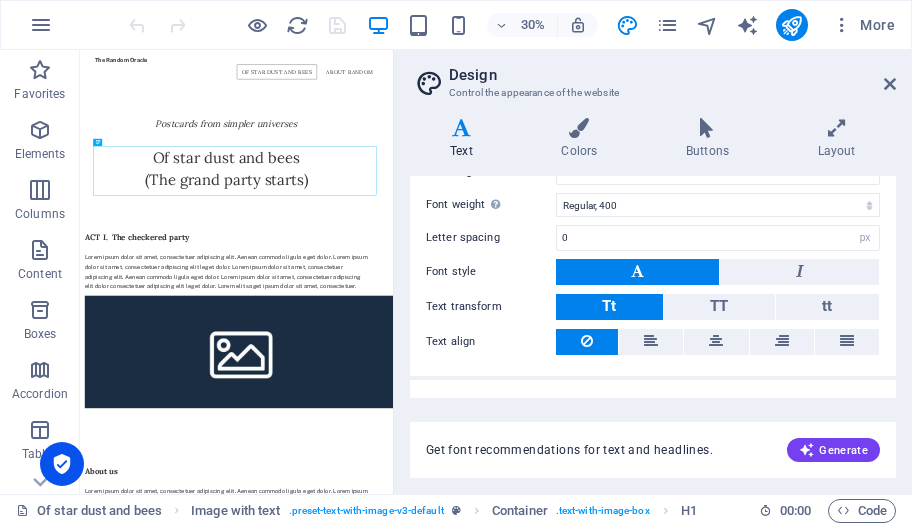 scroll, scrollTop: 232, scrollLeft: 0, axis: vertical 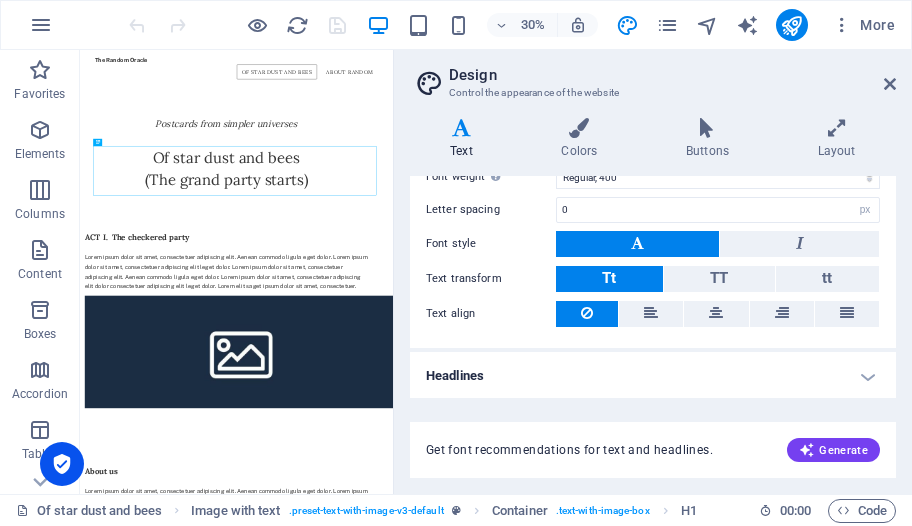 click on "Headlines" at bounding box center (653, 376) 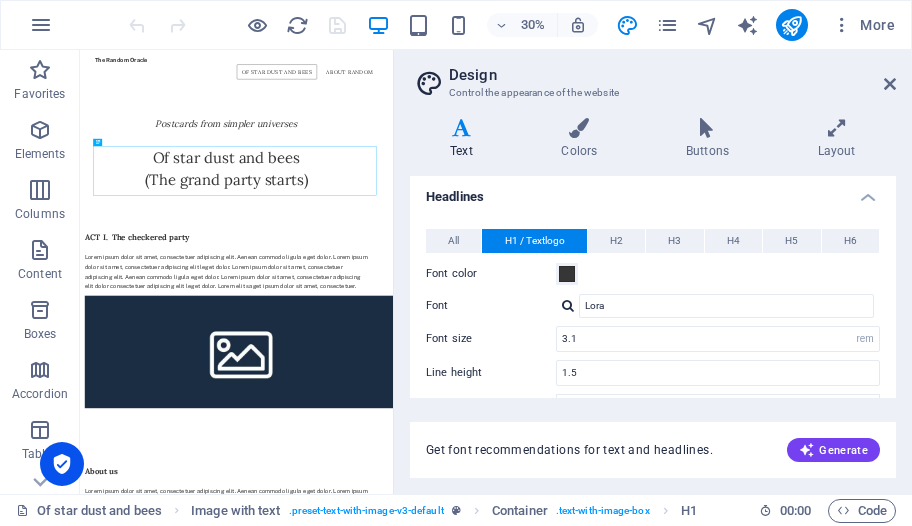 scroll, scrollTop: 497, scrollLeft: 0, axis: vertical 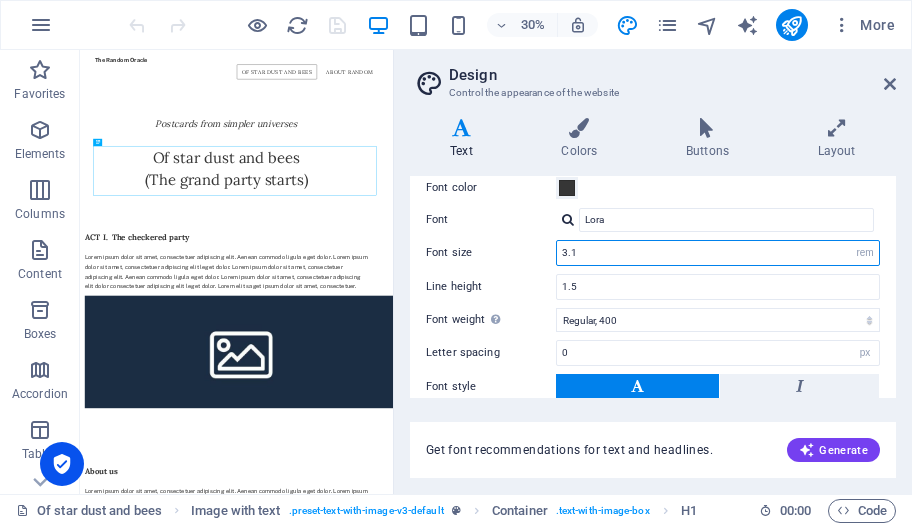 click on "3.1" at bounding box center (718, 253) 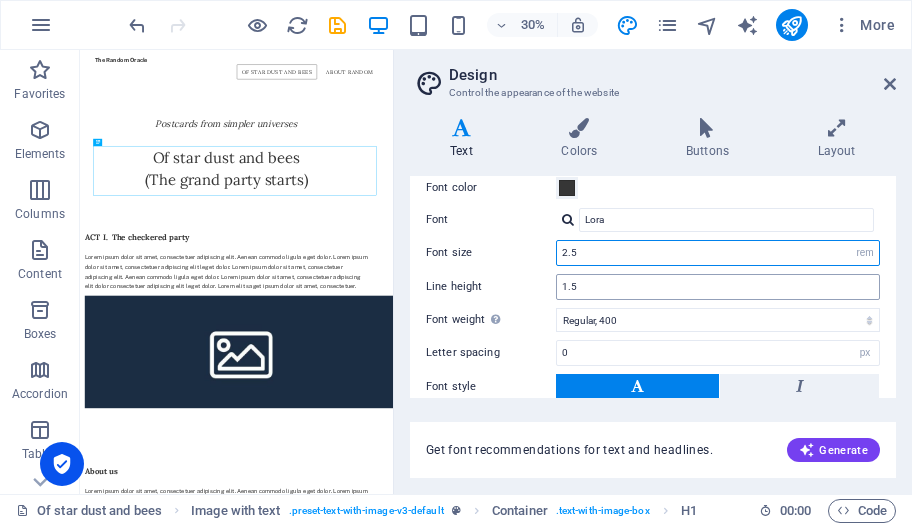 type on "2.5" 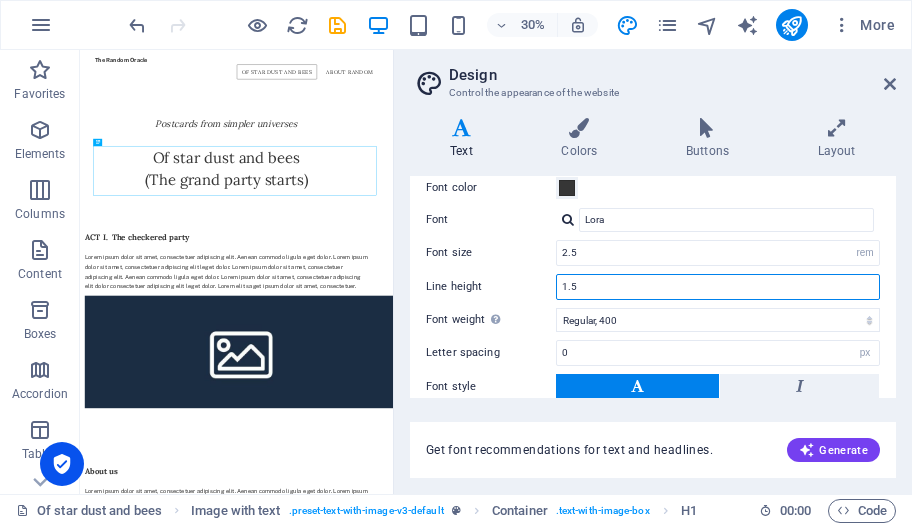 click on "1.5" at bounding box center (718, 287) 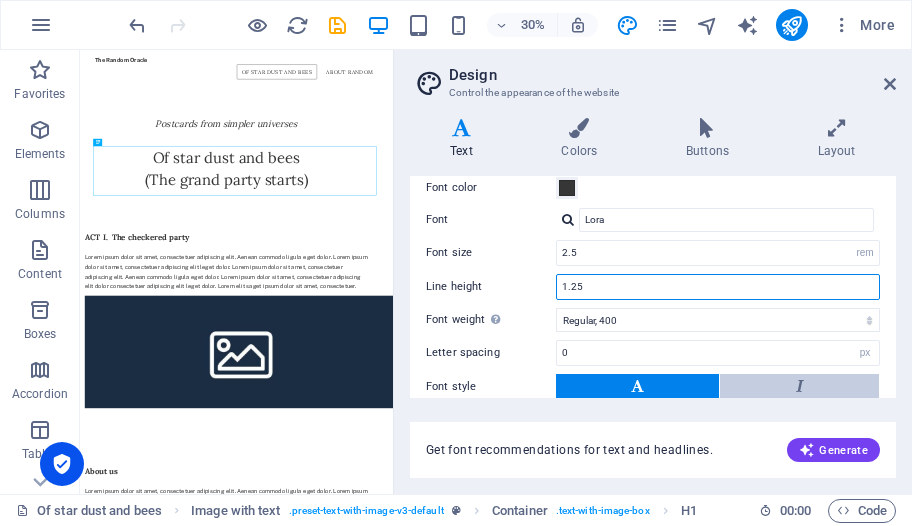 type on "1.5" 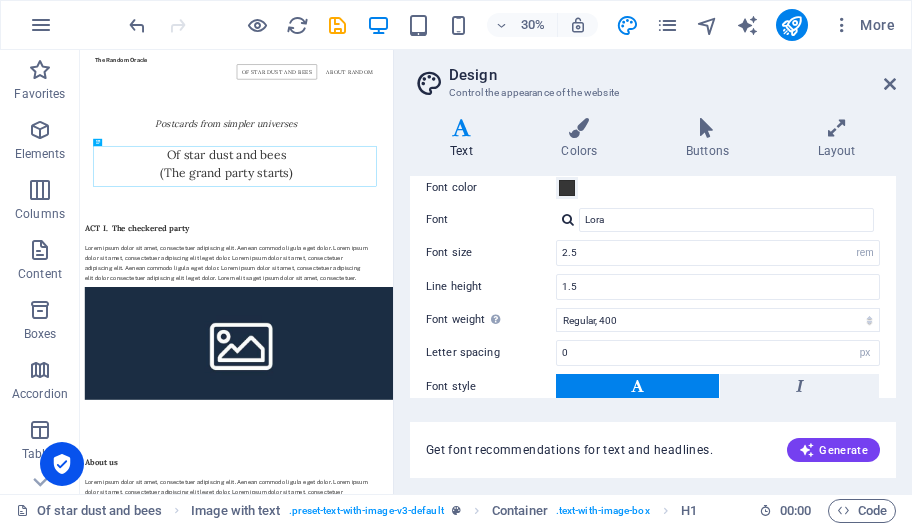 click on "Get font recommendations for text and headlines. Generate" at bounding box center [653, 438] 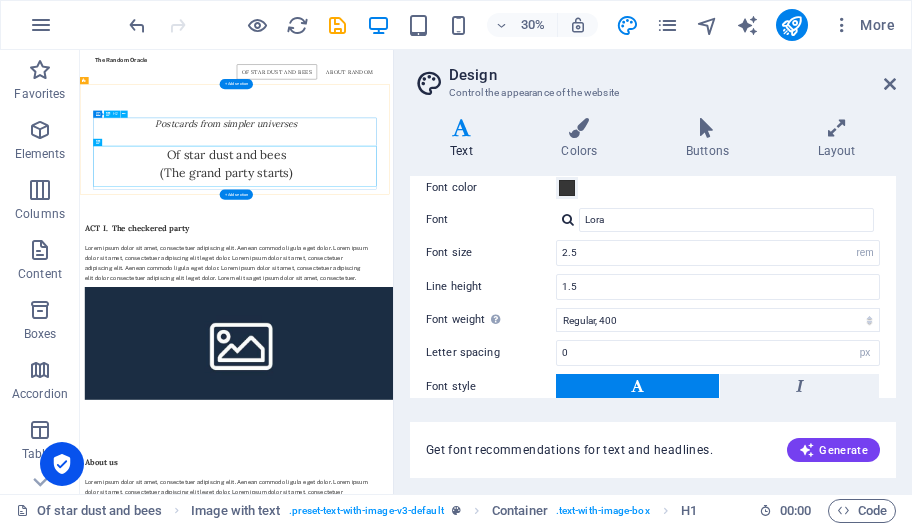 click on "Postcards from simpler universes" at bounding box center (568, 295) 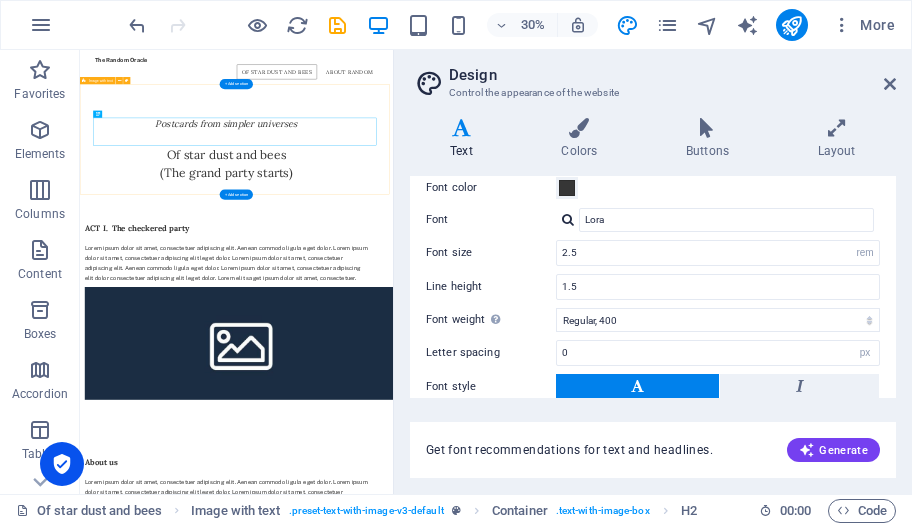 scroll, scrollTop: 1, scrollLeft: 0, axis: vertical 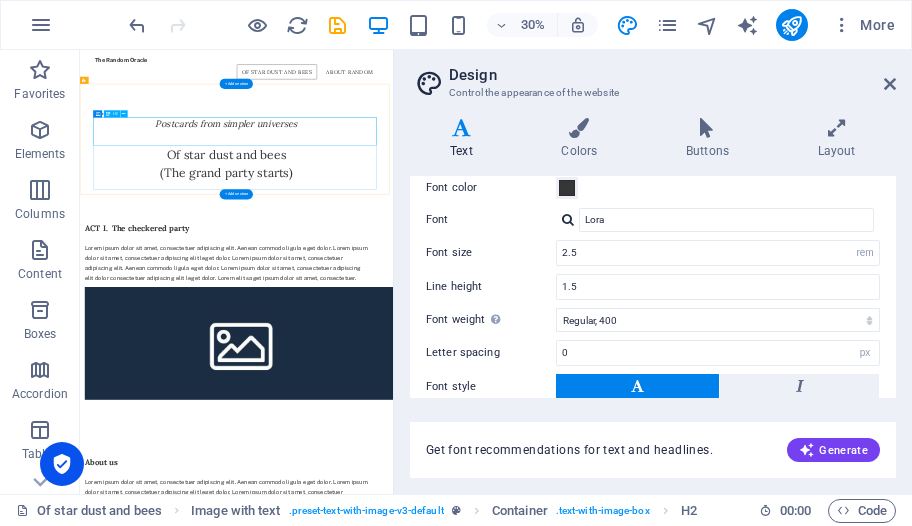 click on "Postcards from simpler universes" at bounding box center [568, 294] 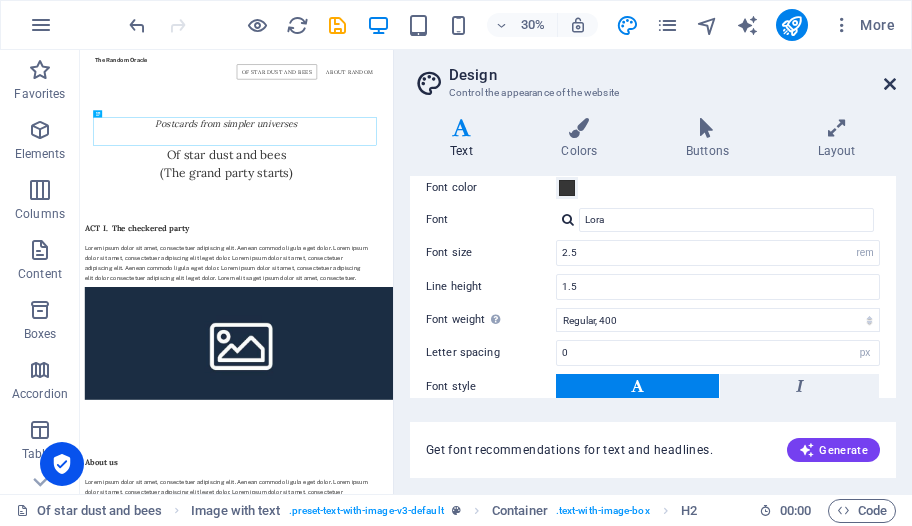 click at bounding box center [890, 84] 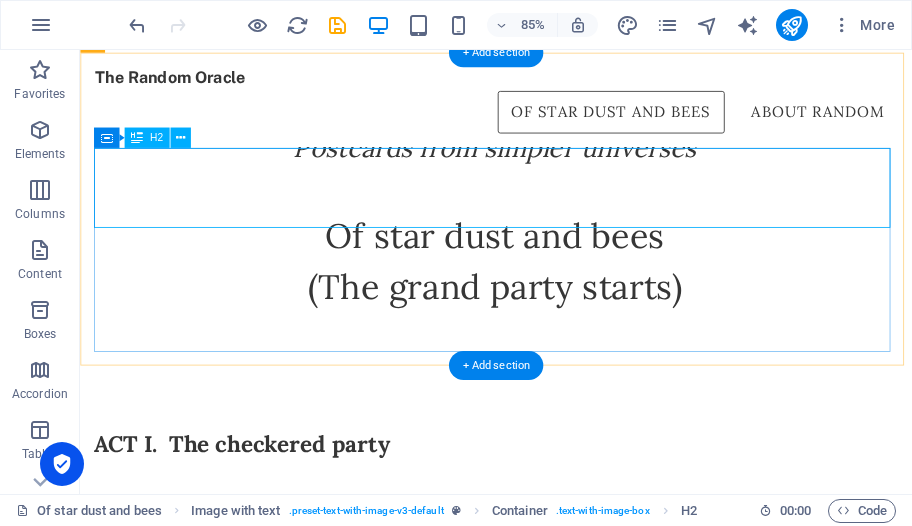 scroll, scrollTop: 96, scrollLeft: 0, axis: vertical 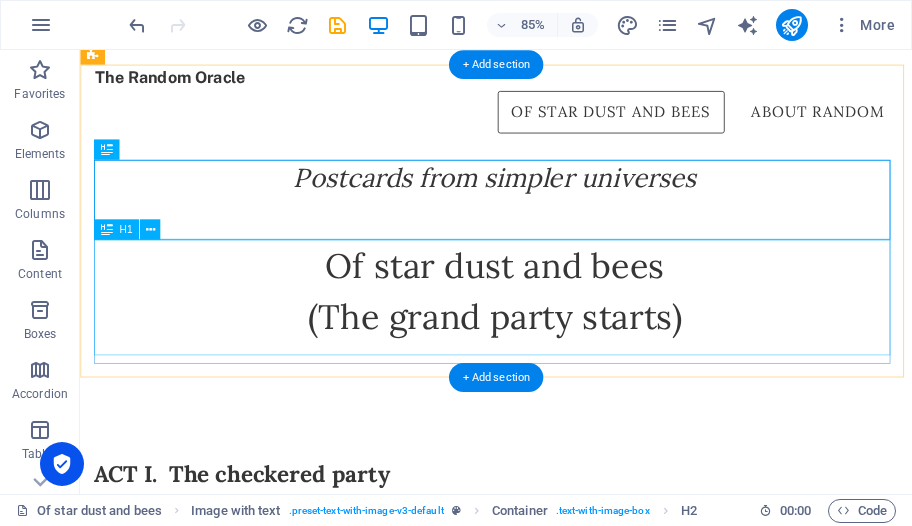 click on "Of star dust and bees (The grand party starts)" at bounding box center (568, 334) 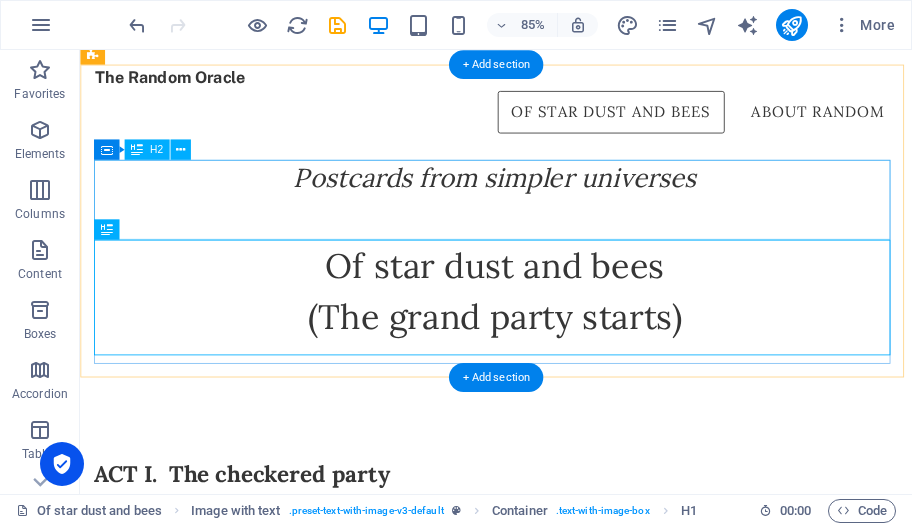 click on "Postcards from simpler universes" at bounding box center (568, 199) 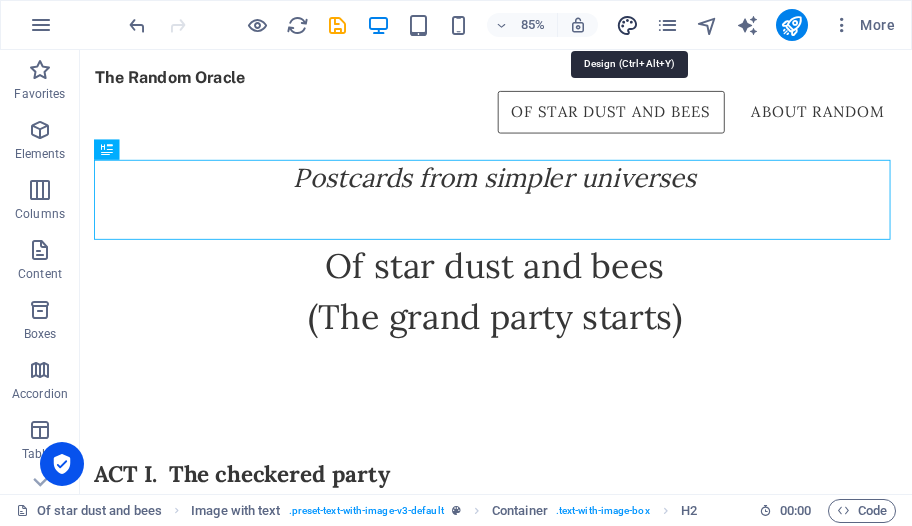 click at bounding box center [627, 25] 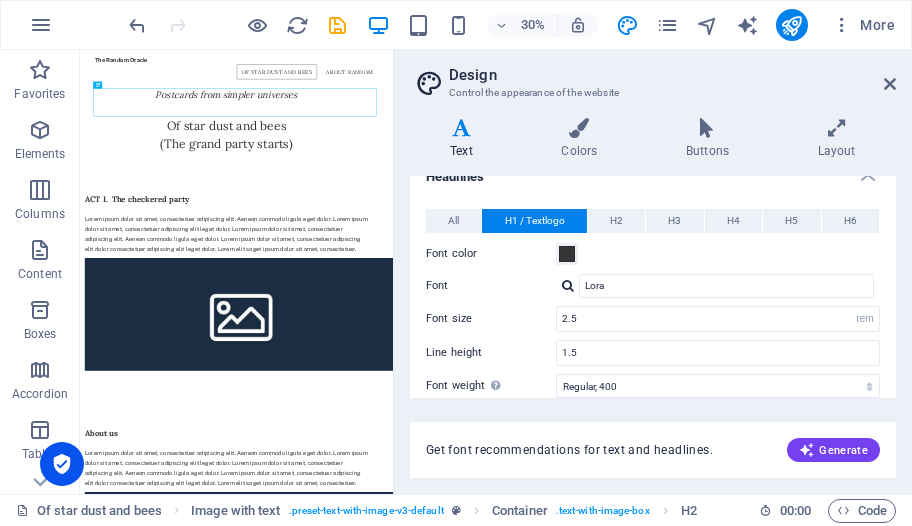 scroll, scrollTop: 430, scrollLeft: 0, axis: vertical 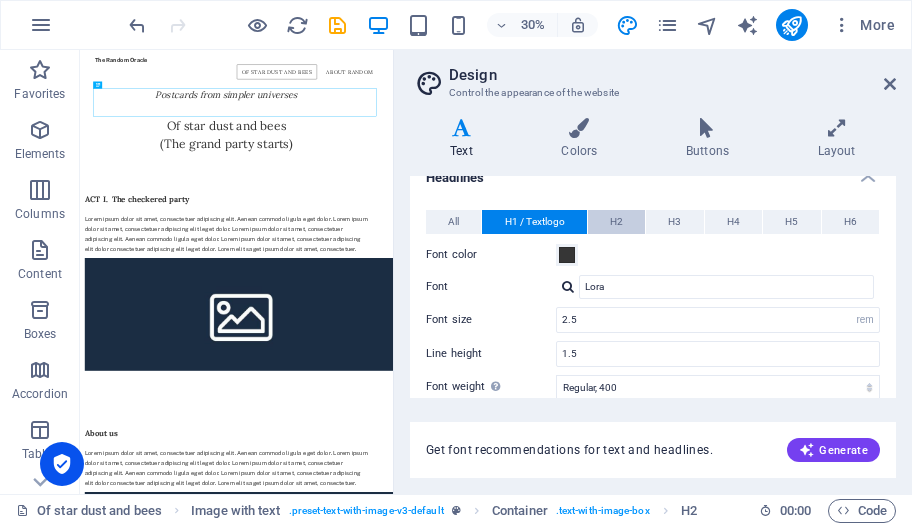 click on "H2" at bounding box center [616, 222] 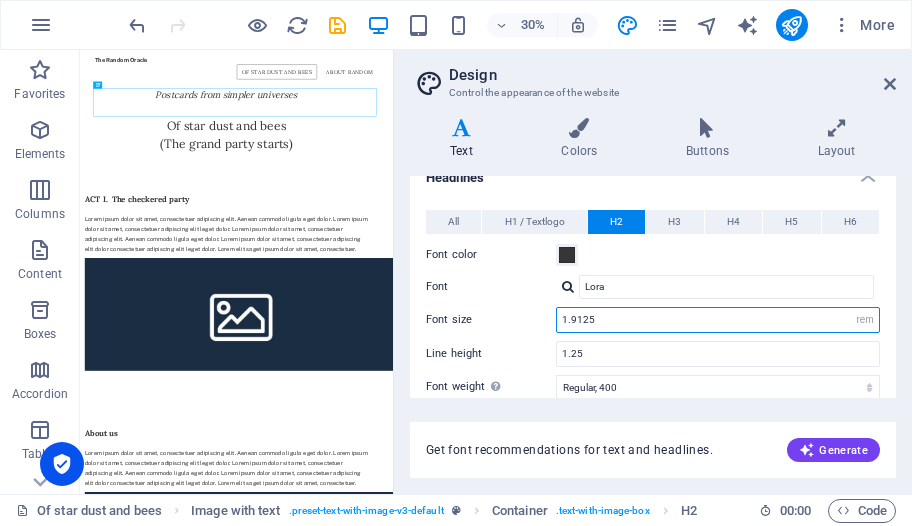 click on "1.9125" at bounding box center [718, 320] 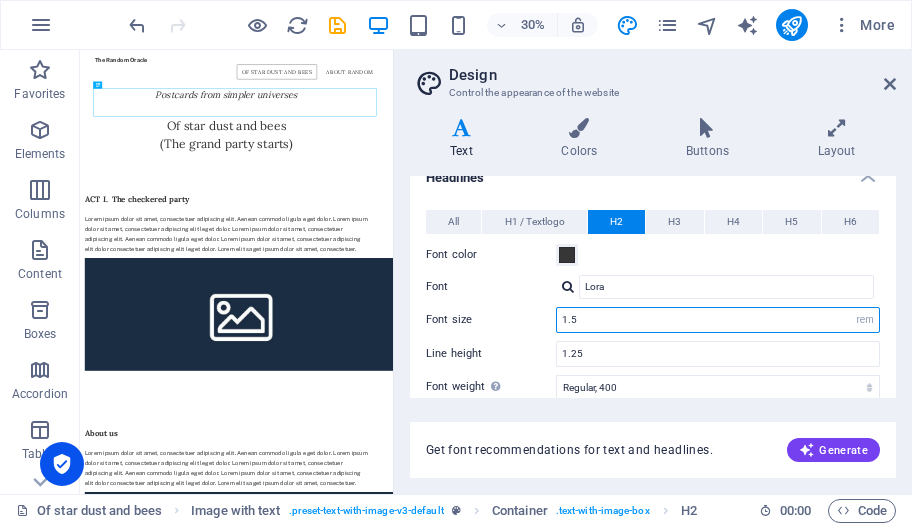 type on "1.5" 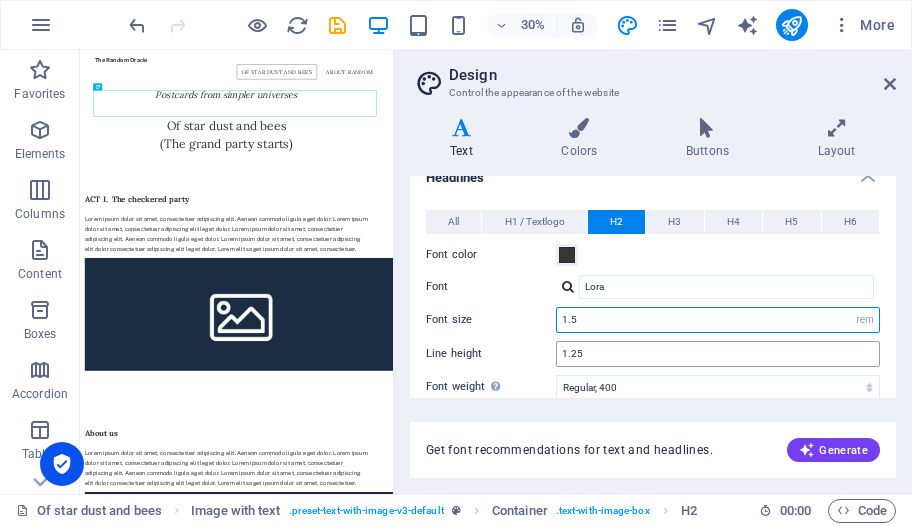 scroll, scrollTop: 91, scrollLeft: 0, axis: vertical 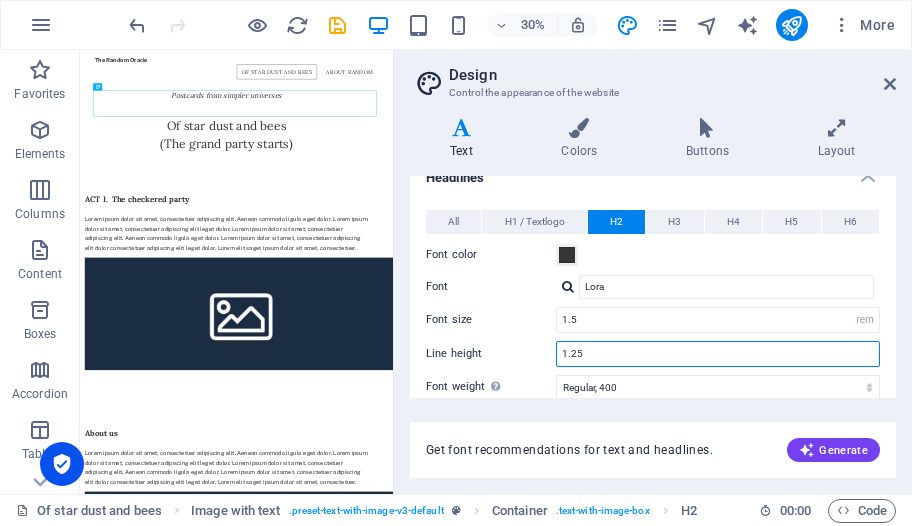 click on "1.25" at bounding box center [718, 354] 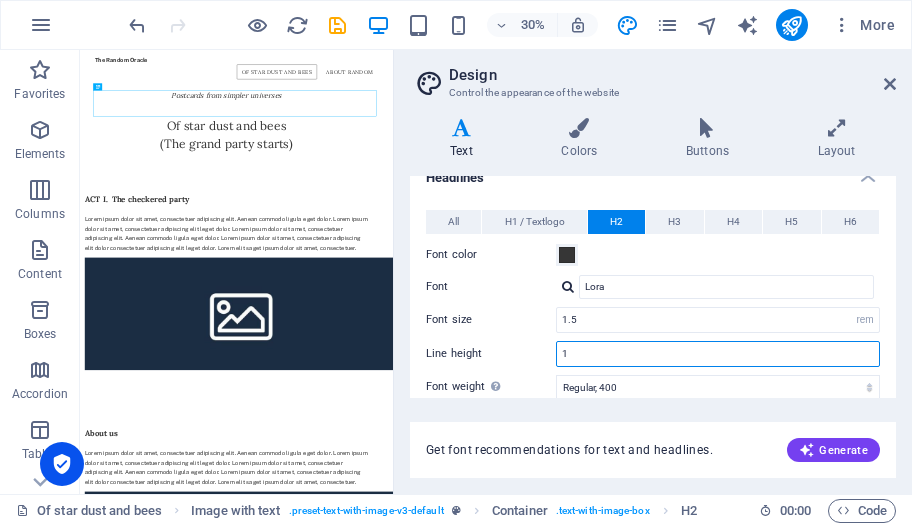 type on "1" 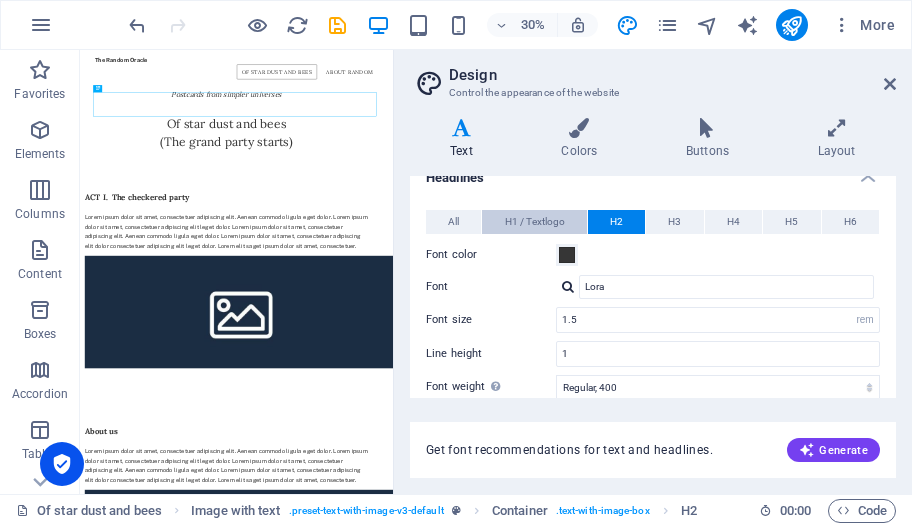 scroll, scrollTop: 85, scrollLeft: 0, axis: vertical 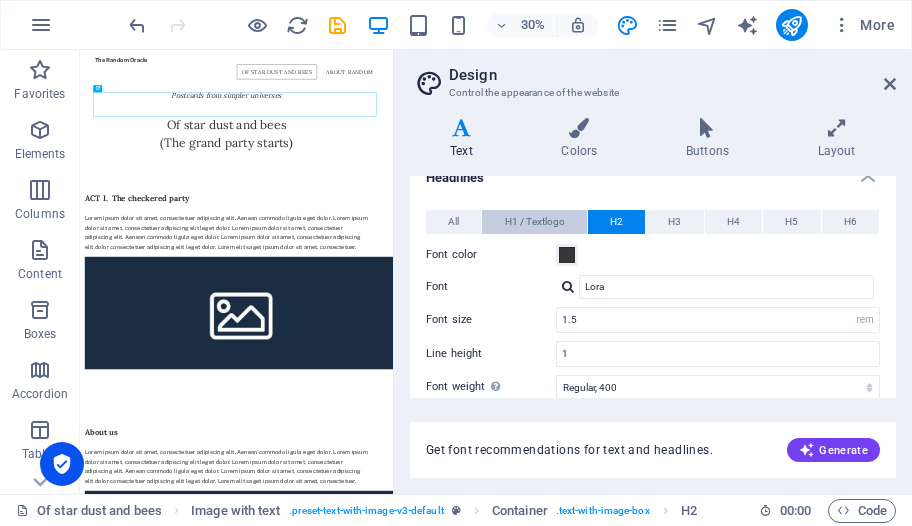 click on "H1 / Textlogo" at bounding box center (535, 222) 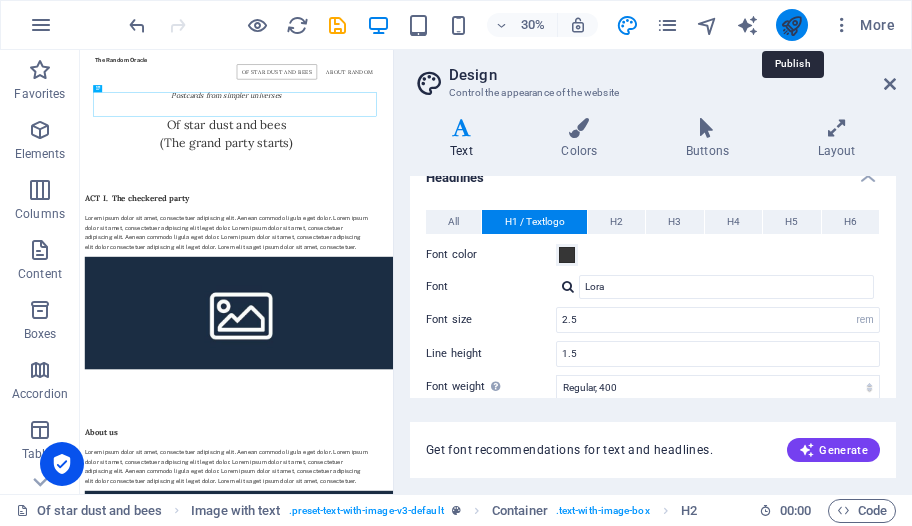 click at bounding box center [791, 25] 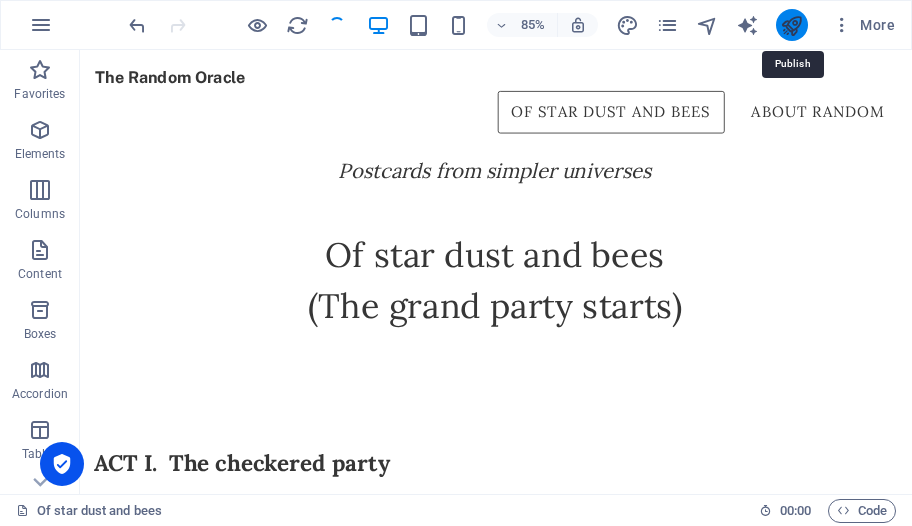 click at bounding box center [791, 25] 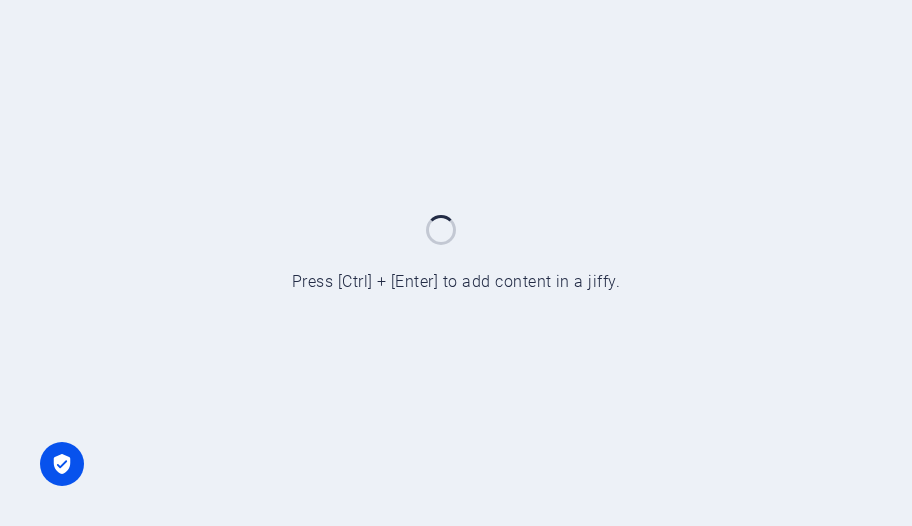 scroll, scrollTop: 0, scrollLeft: 0, axis: both 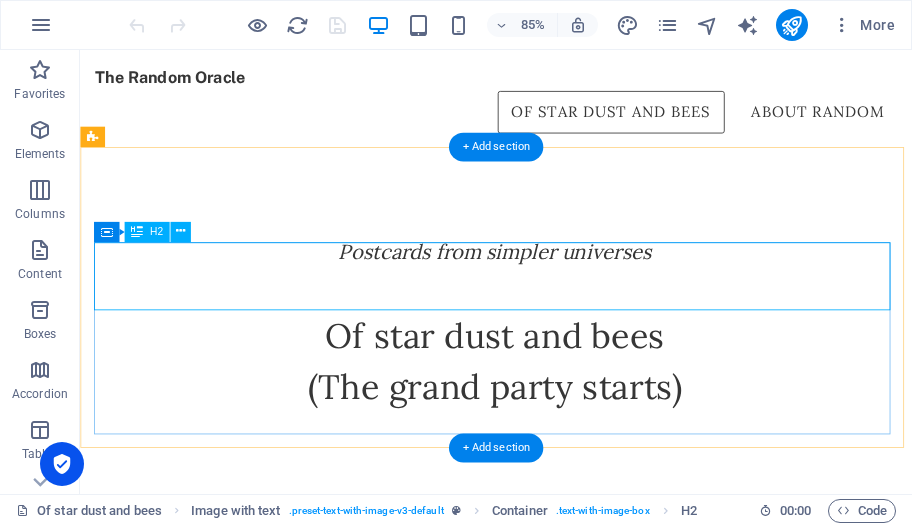 click on "Postcards from simpler universes" at bounding box center [568, 288] 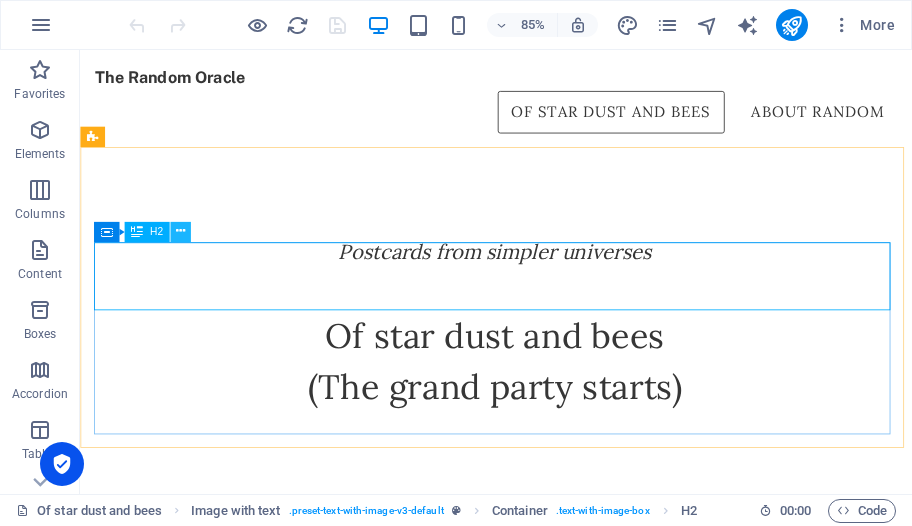 click at bounding box center [180, 232] 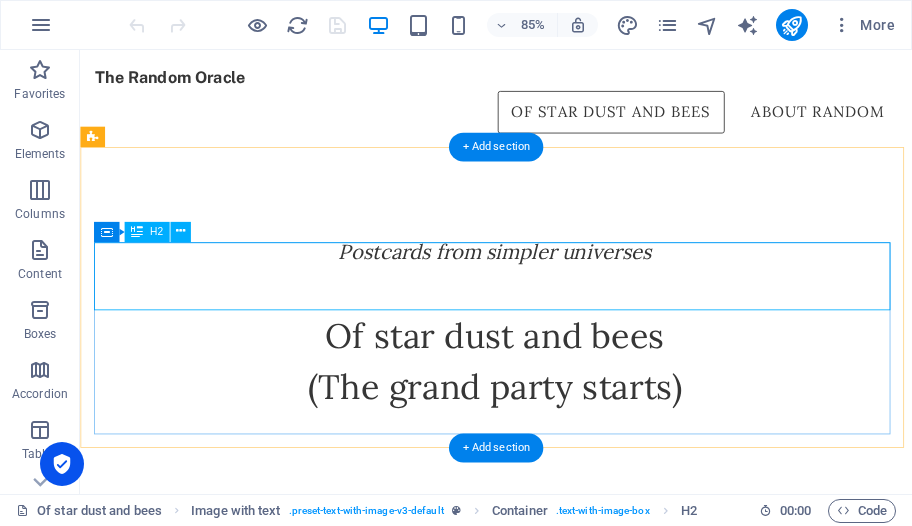 click on "Postcards from simpler universes" at bounding box center [568, 288] 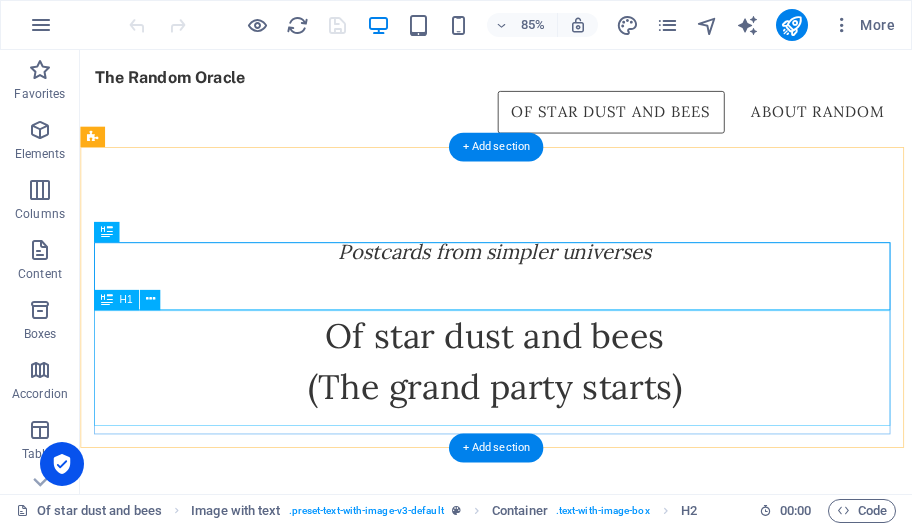 click on "Of star dust and bees (The grand party starts)" at bounding box center (568, 416) 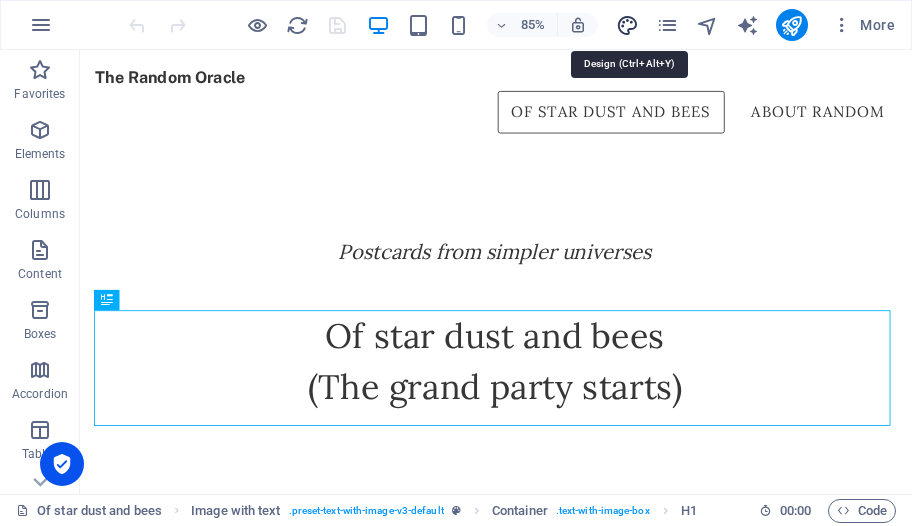 click at bounding box center [627, 25] 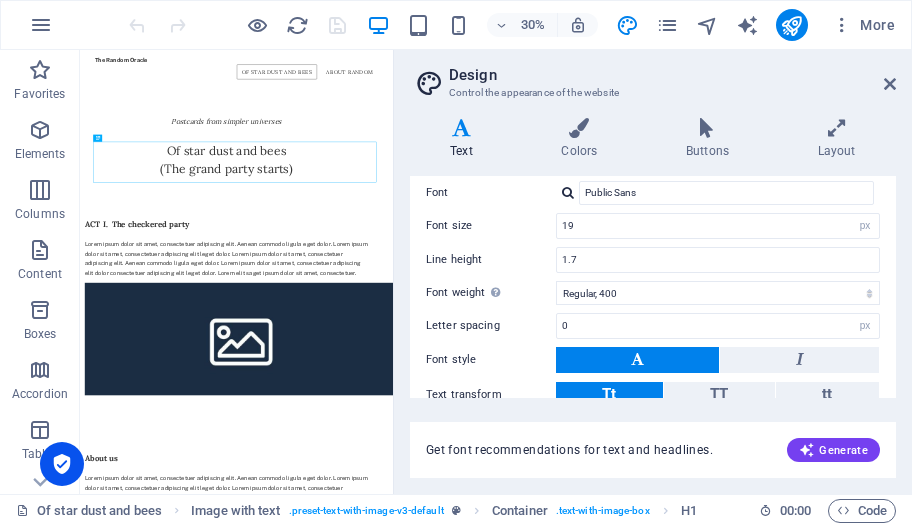 scroll, scrollTop: 232, scrollLeft: 0, axis: vertical 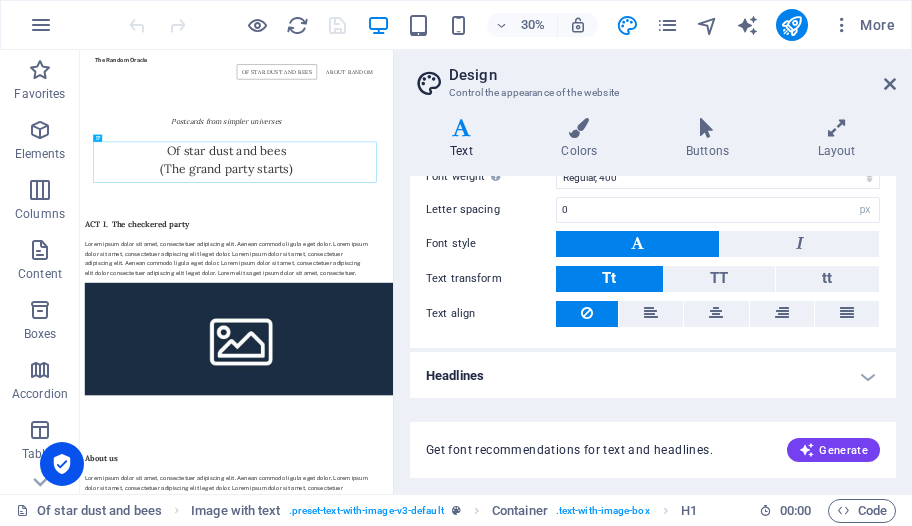 click on "Headlines" at bounding box center (653, 376) 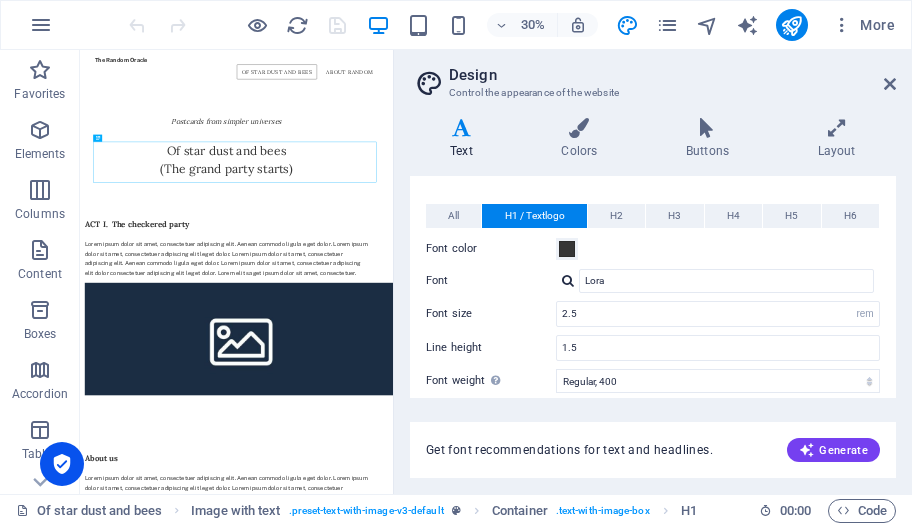 scroll, scrollTop: 437, scrollLeft: 0, axis: vertical 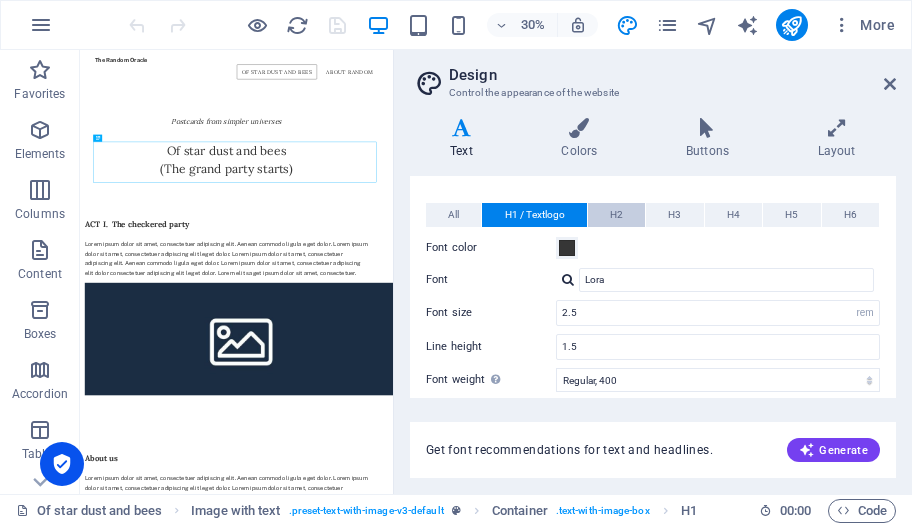 click on "H2" at bounding box center (616, 215) 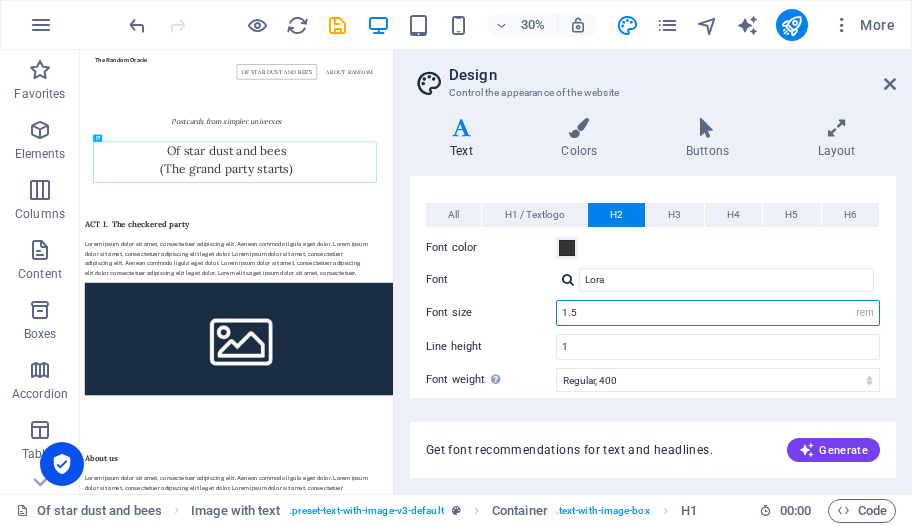 click on "1.5" at bounding box center [718, 313] 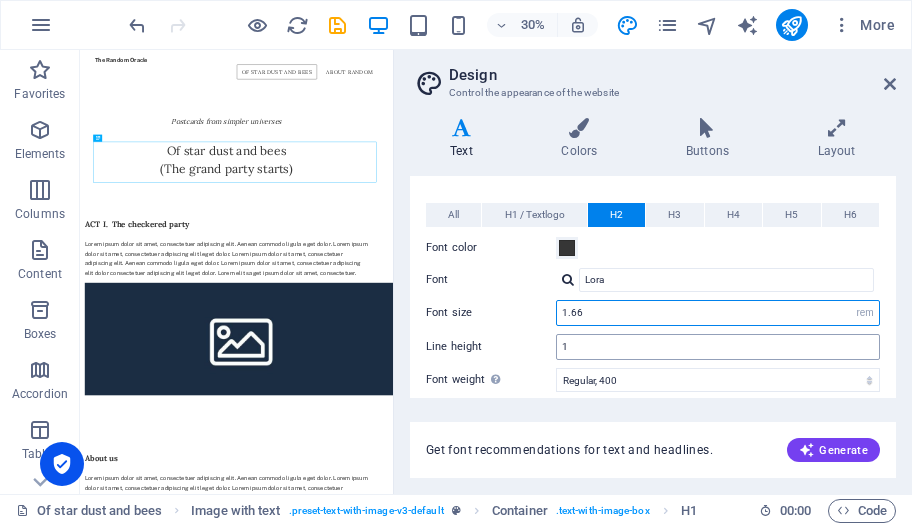 type on "1.66" 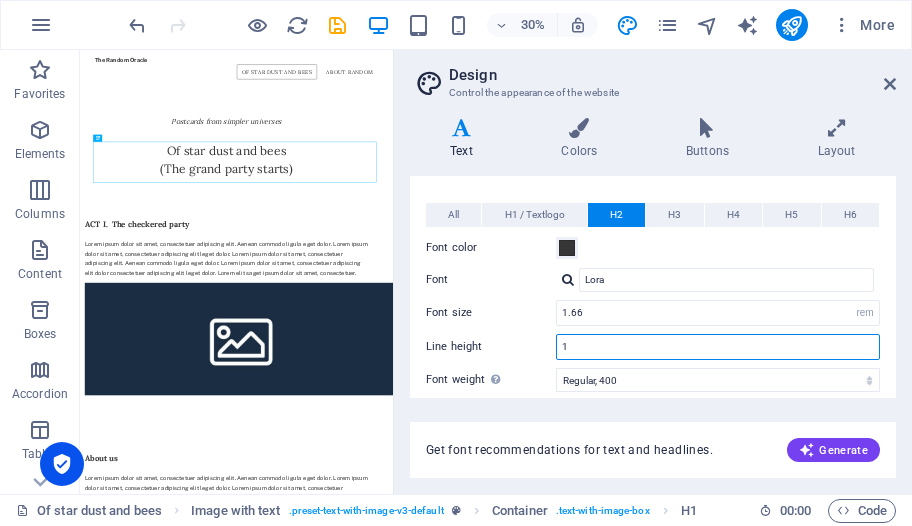 click on "1" at bounding box center [718, 347] 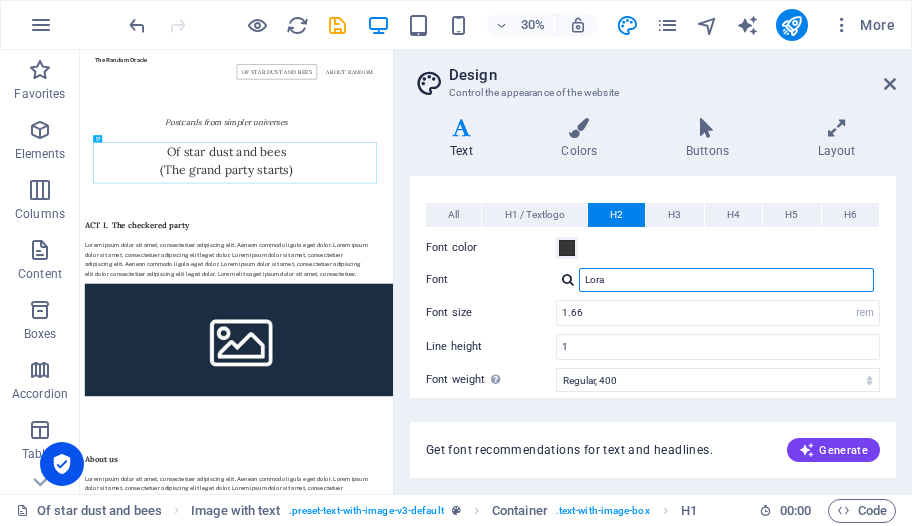 click on "Lora" at bounding box center (726, 280) 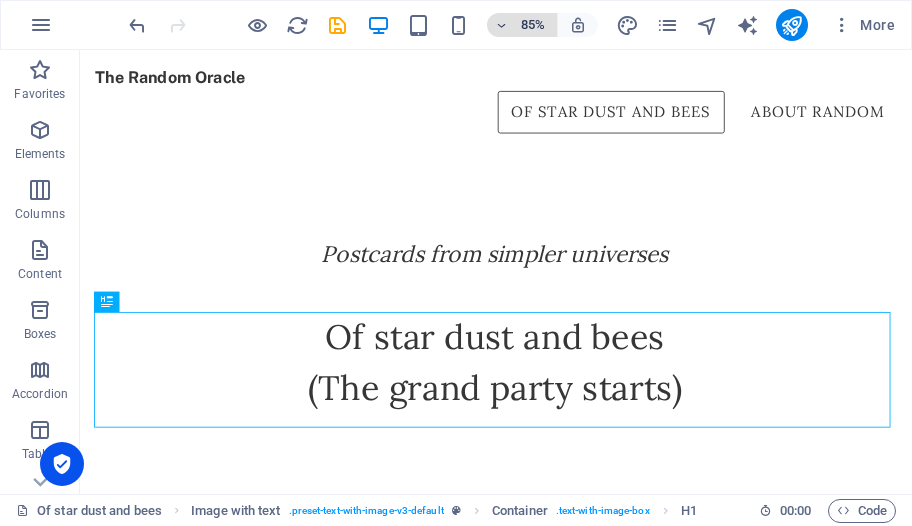 click on "85%" at bounding box center [522, 25] 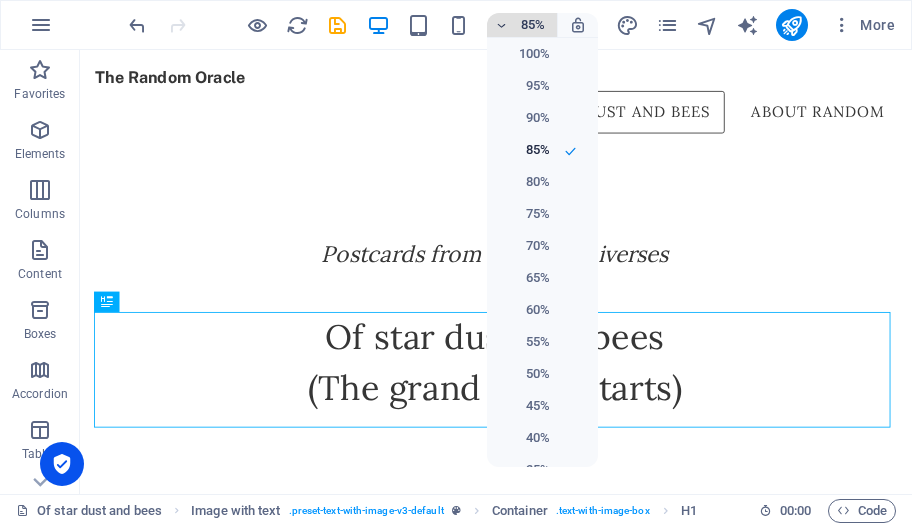 click at bounding box center (456, 263) 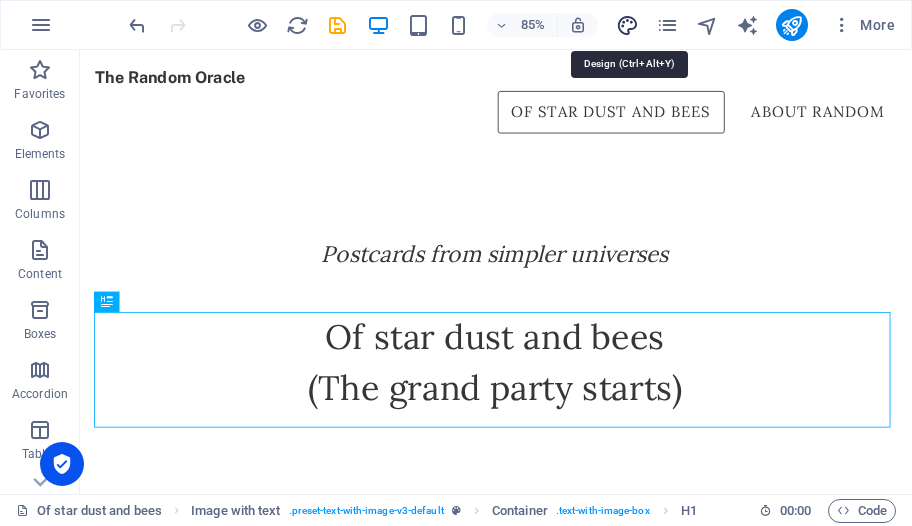 click at bounding box center [627, 25] 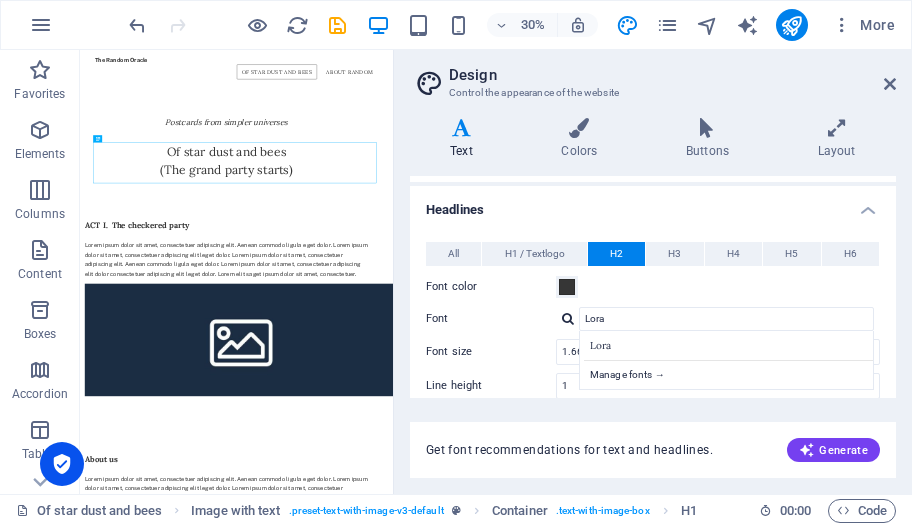scroll, scrollTop: 400, scrollLeft: 0, axis: vertical 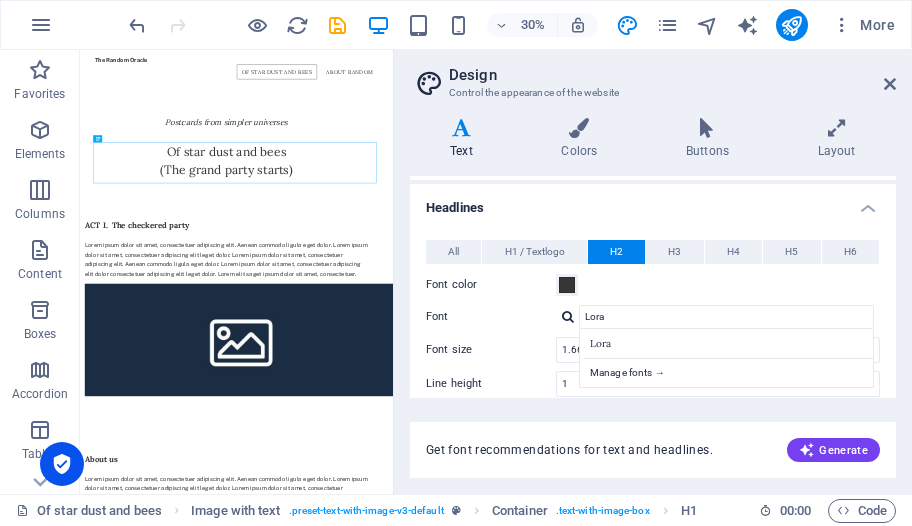 click on "Get font recommendations for text and headlines. Generate" at bounding box center (653, 438) 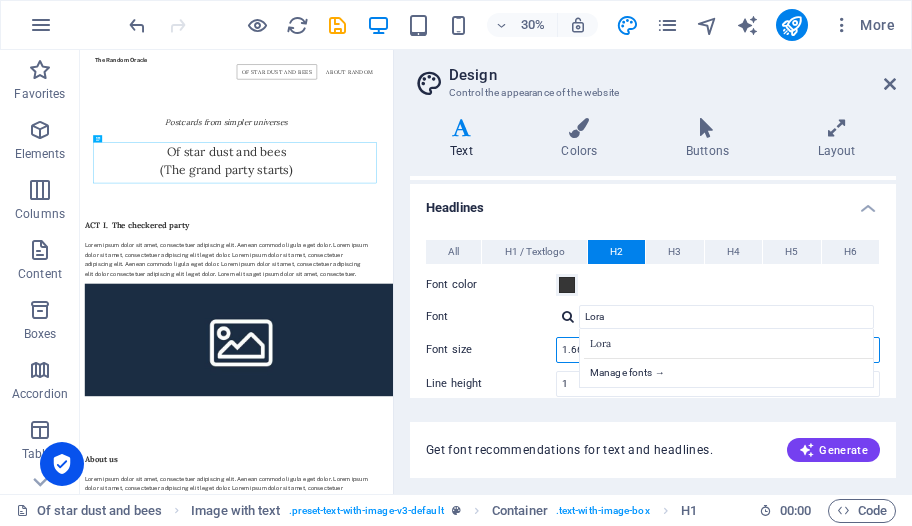 click on "1.66" at bounding box center (718, 350) 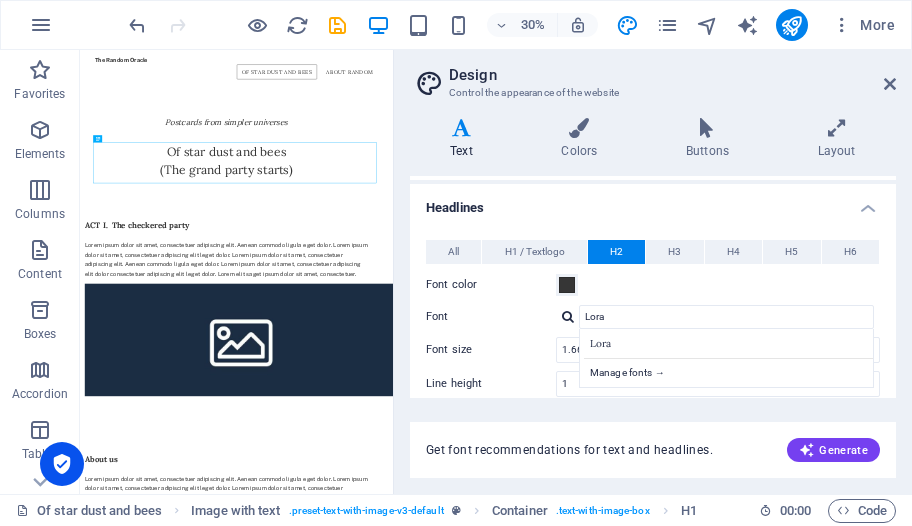 scroll, scrollTop: 528, scrollLeft: 0, axis: vertical 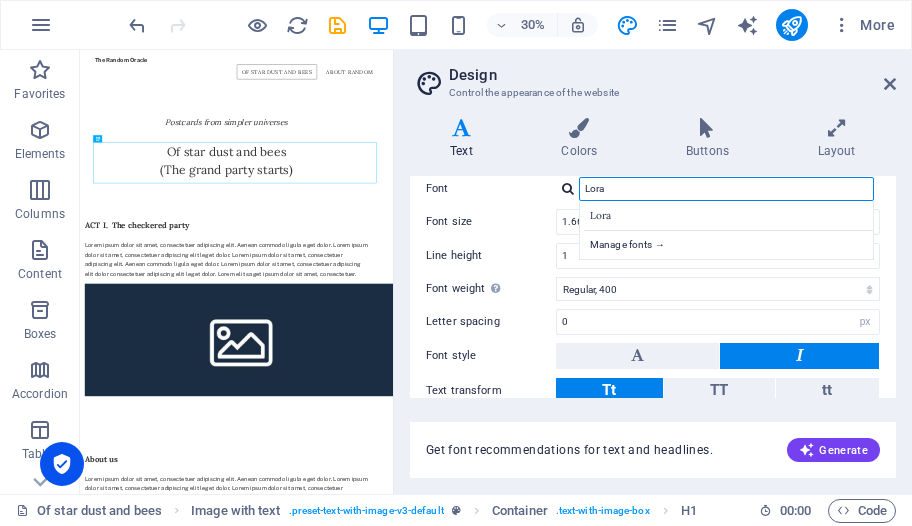 click on "Lora" at bounding box center [726, 189] 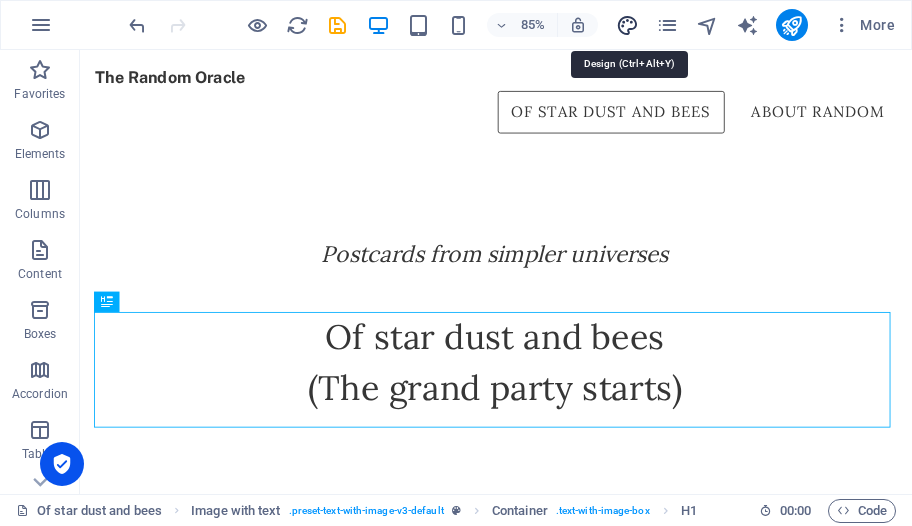 click at bounding box center (627, 25) 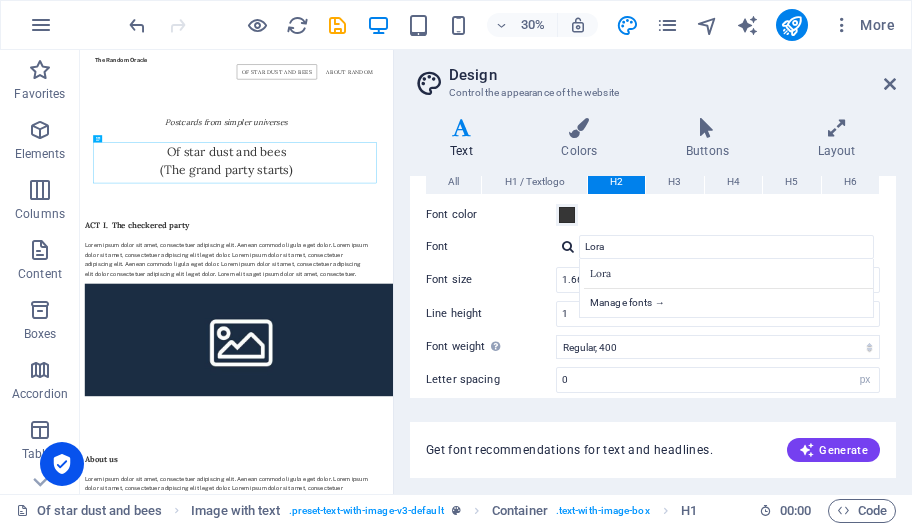 scroll, scrollTop: 466, scrollLeft: 0, axis: vertical 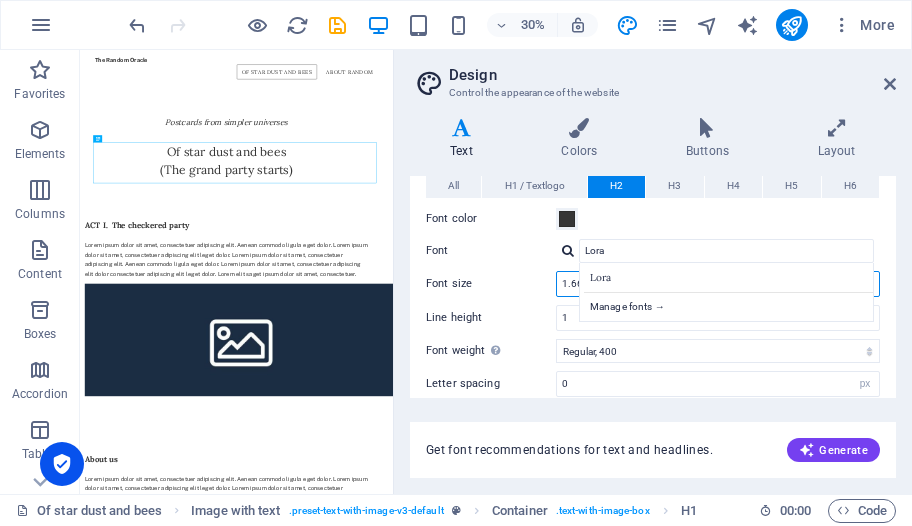 click on "1.66" at bounding box center (718, 284) 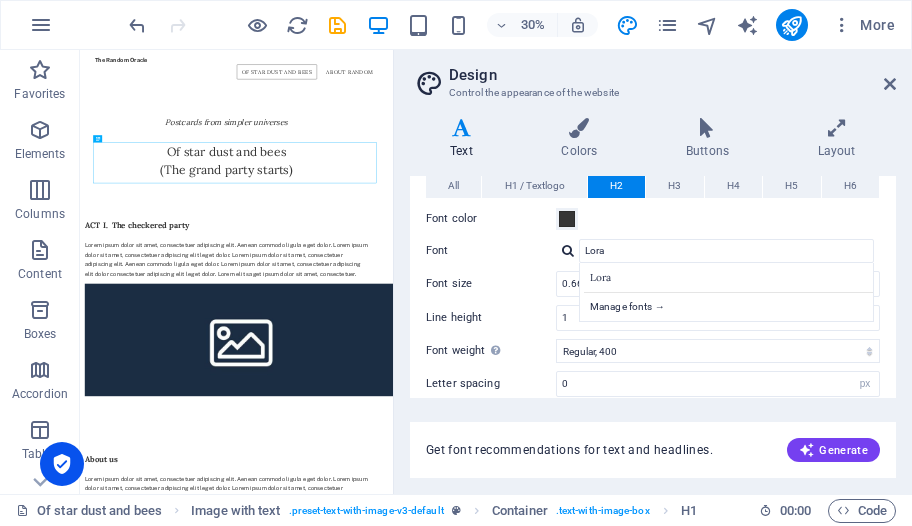 click on "Get font recommendations for text and headlines. Generate" at bounding box center (653, 438) 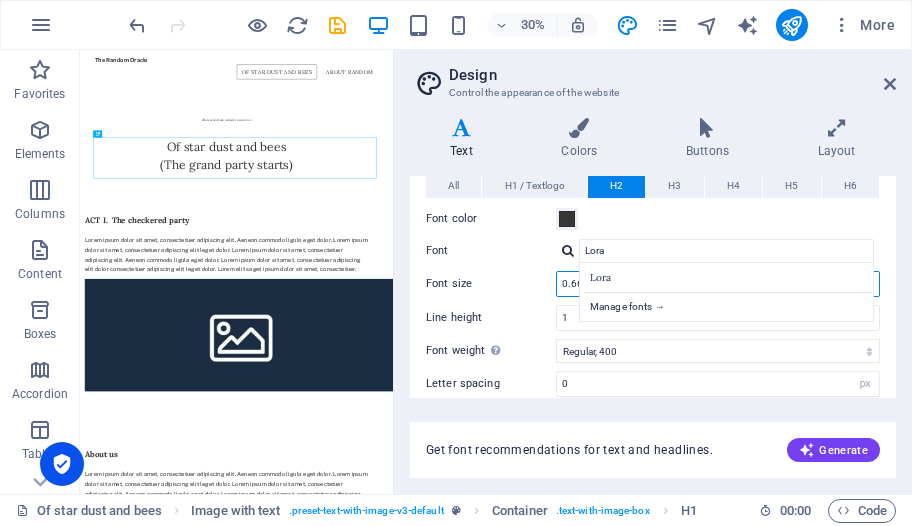 click on "0.66" at bounding box center [718, 284] 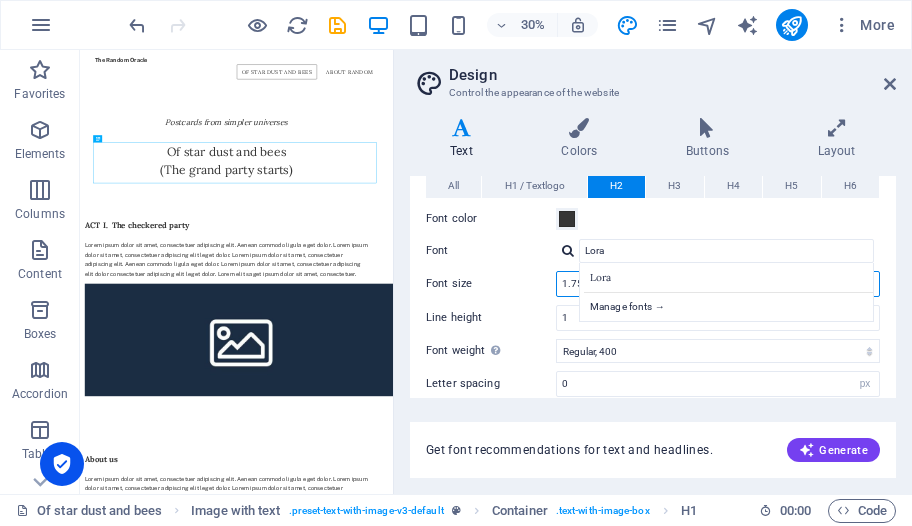 type on "1.75" 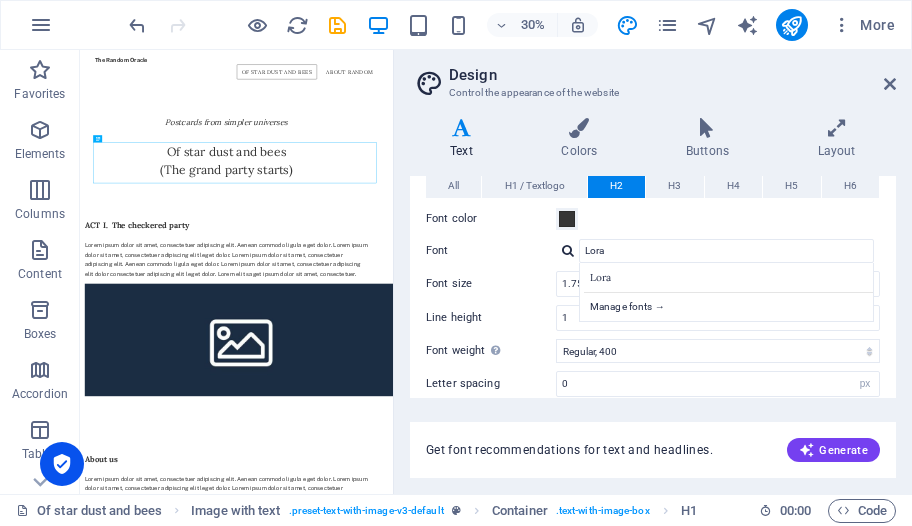 click on "Get font recommendations for text and headlines. Generate" at bounding box center (653, 438) 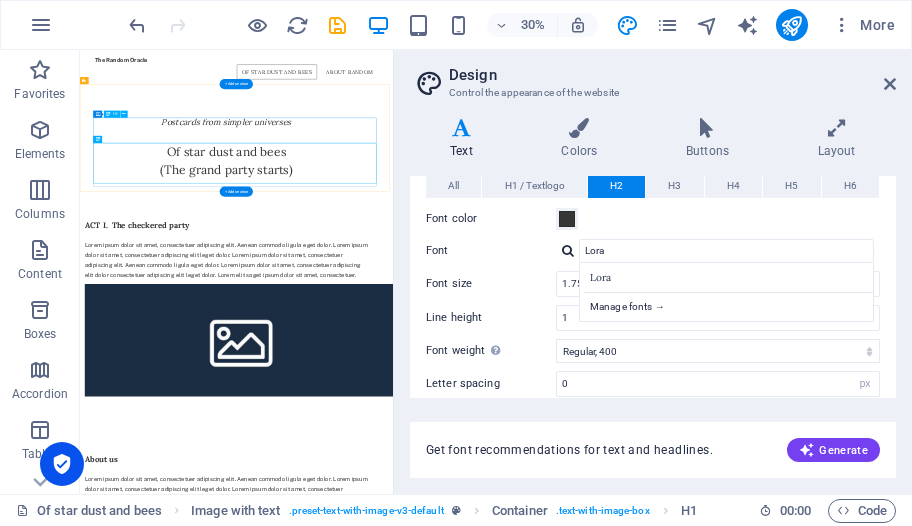 click on "Postcards from simpler universes" at bounding box center [568, 290] 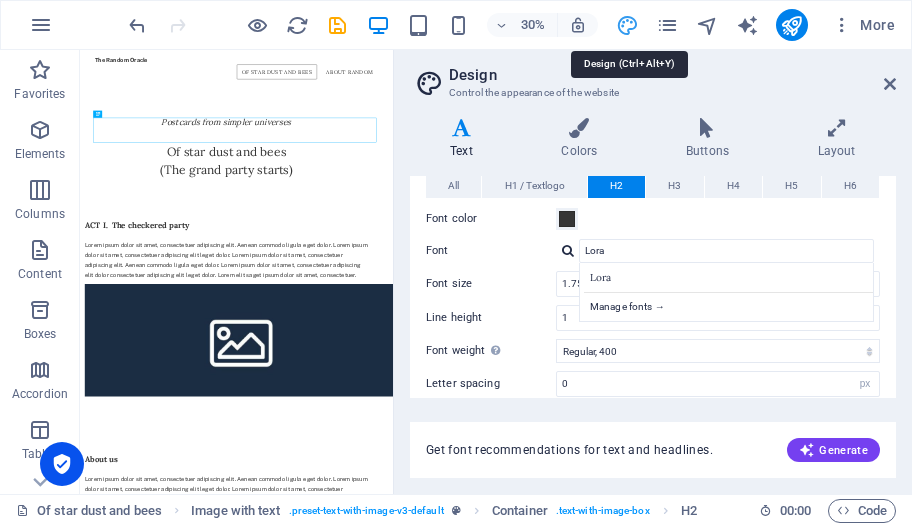 click at bounding box center (627, 25) 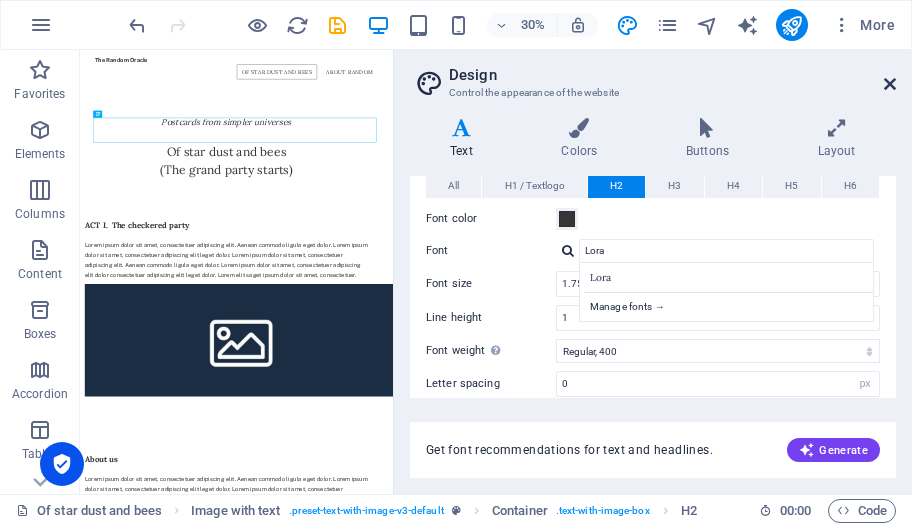 click at bounding box center [890, 84] 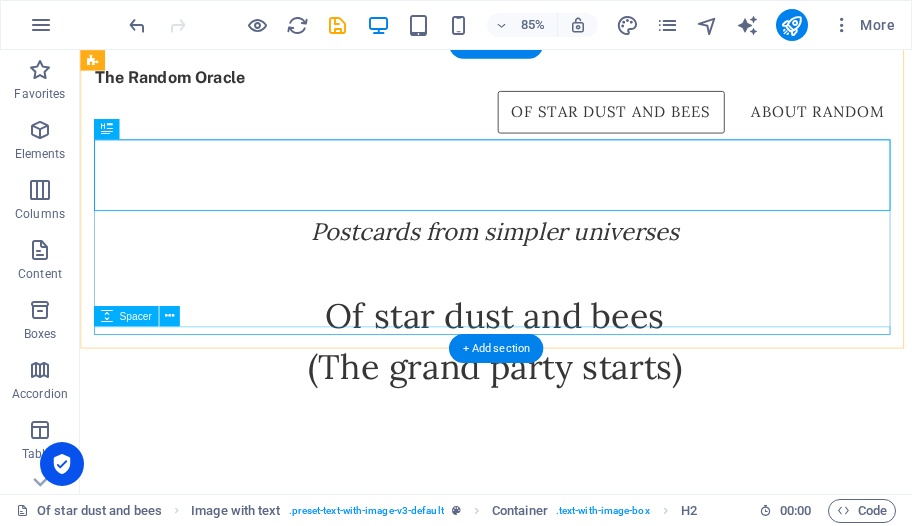 scroll, scrollTop: 15, scrollLeft: 0, axis: vertical 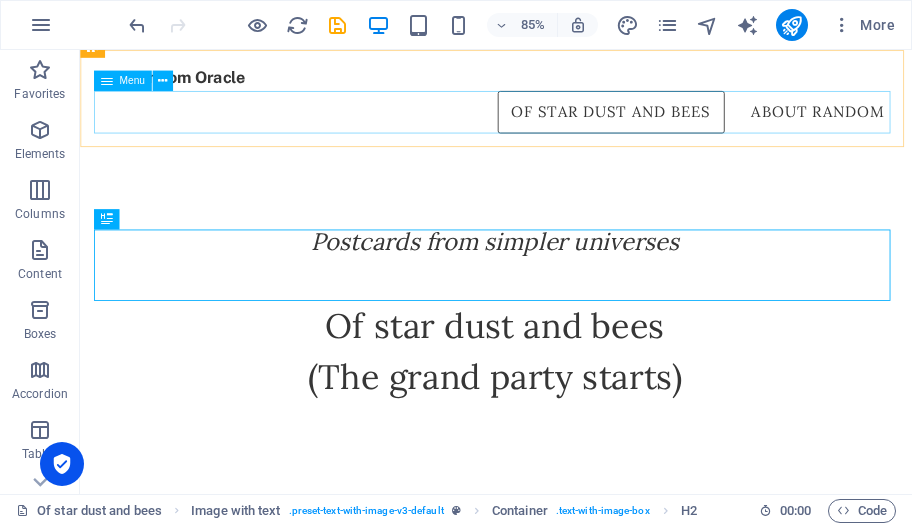 click on "Of star dust and bees About Random" at bounding box center (570, 123) 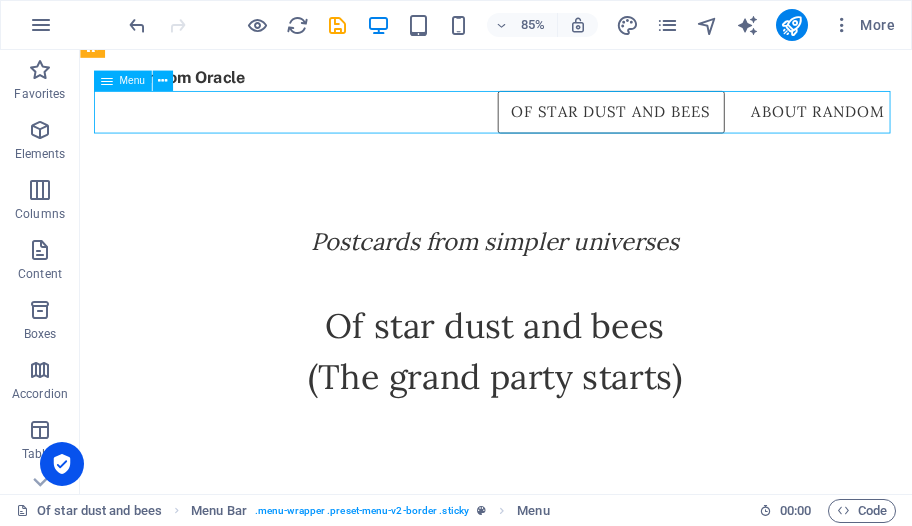 click on "Of star dust and bees About Random" at bounding box center (570, 123) 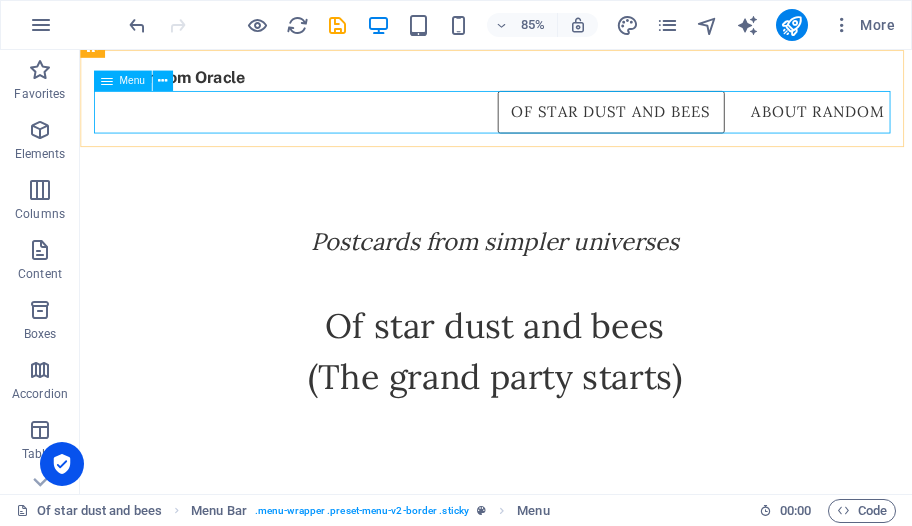 click at bounding box center (106, 81) 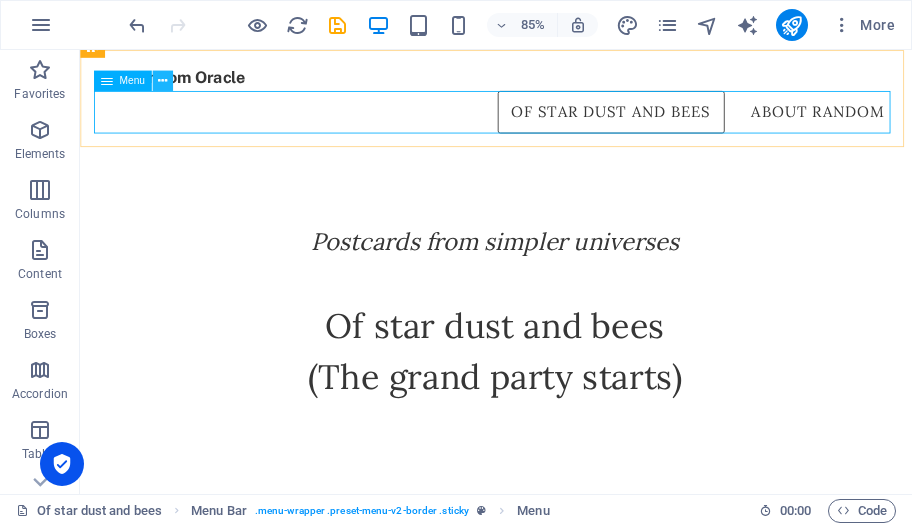 click at bounding box center (162, 81) 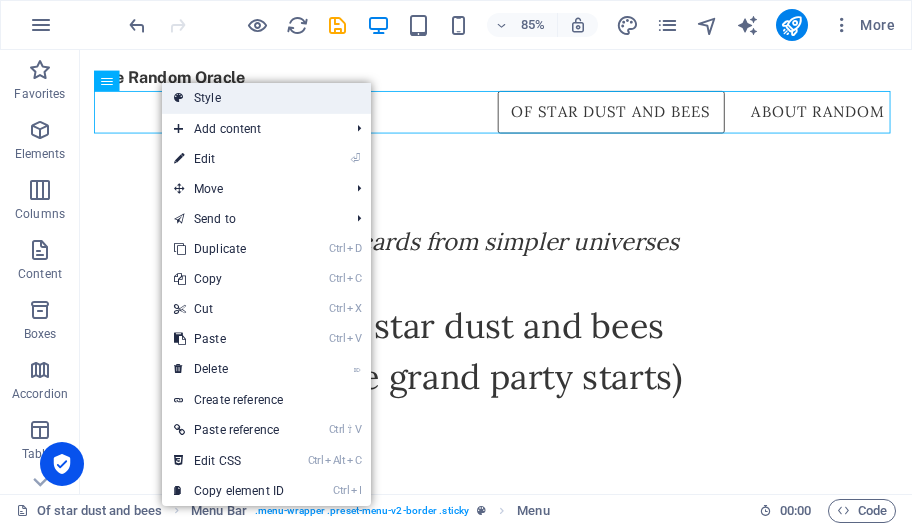 click on "Style" at bounding box center (266, 98) 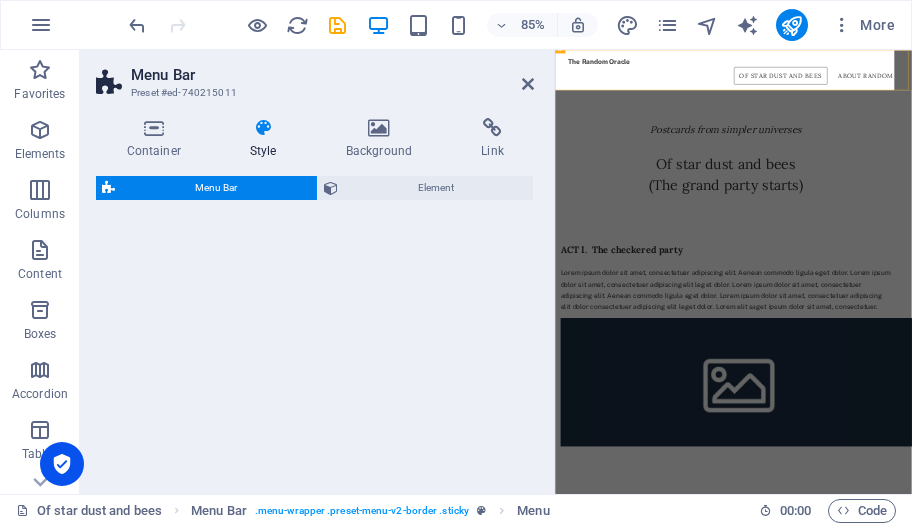 select on "rem" 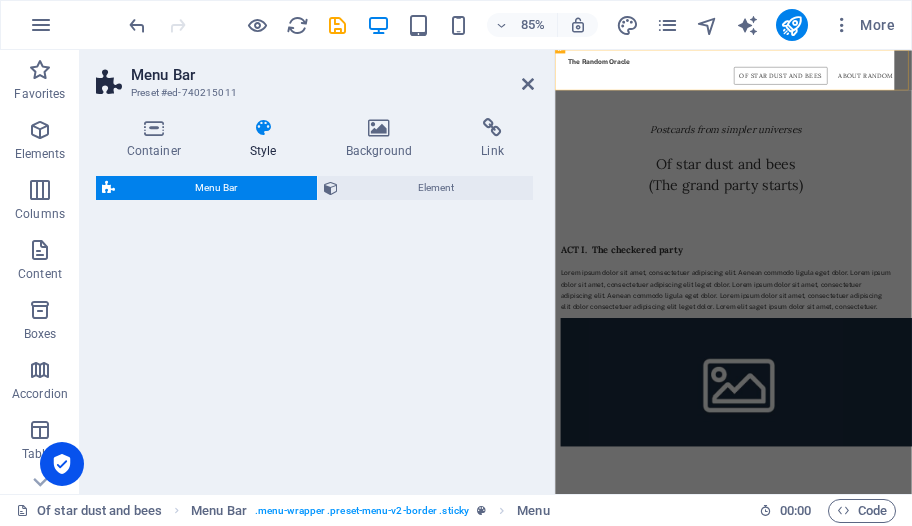 select on "preset-menu-v2-border" 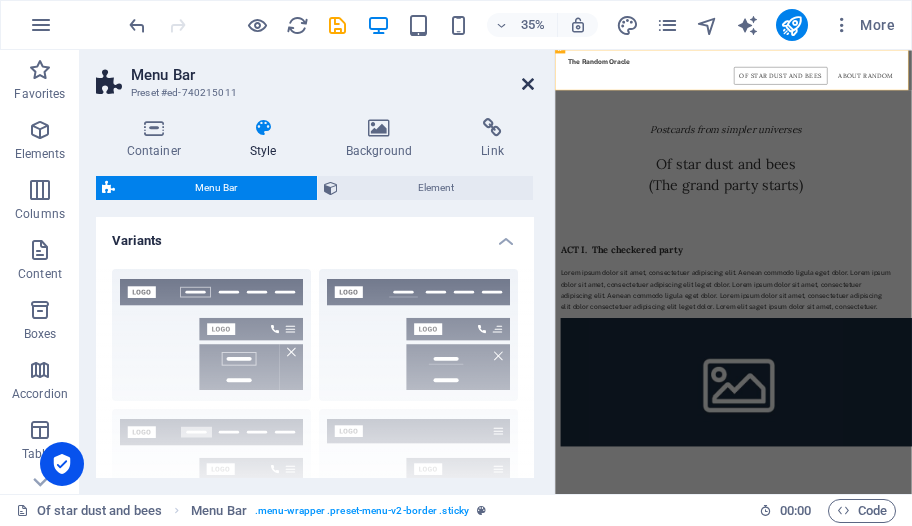 click at bounding box center (528, 84) 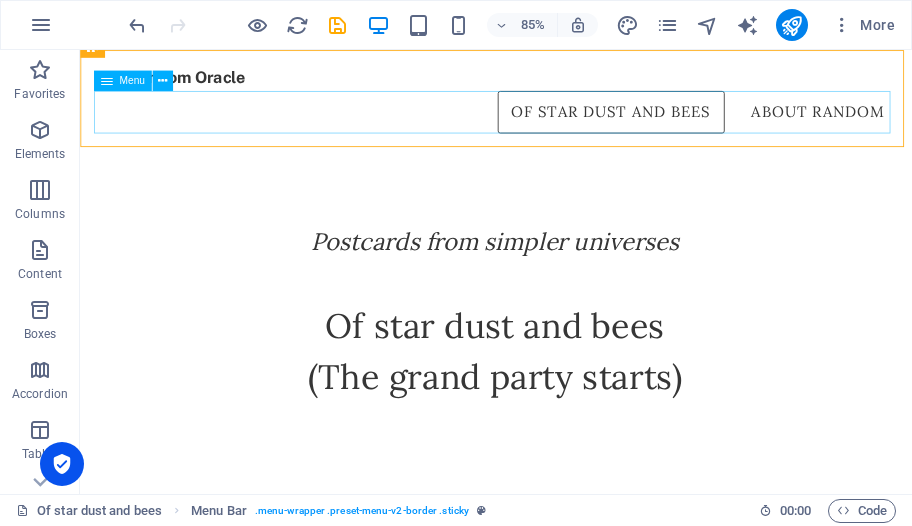 click on "Of star dust and bees About Random" at bounding box center [570, 123] 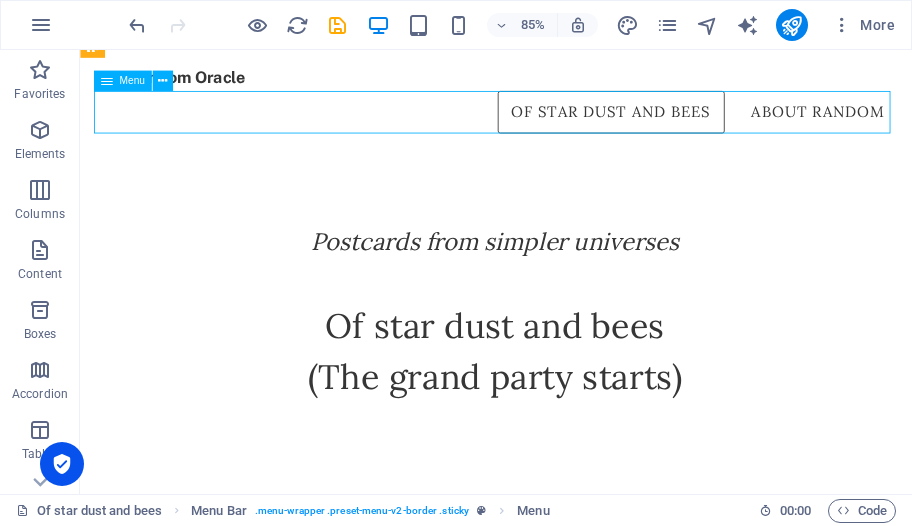 click on "Of star dust and bees About Random" at bounding box center (570, 123) 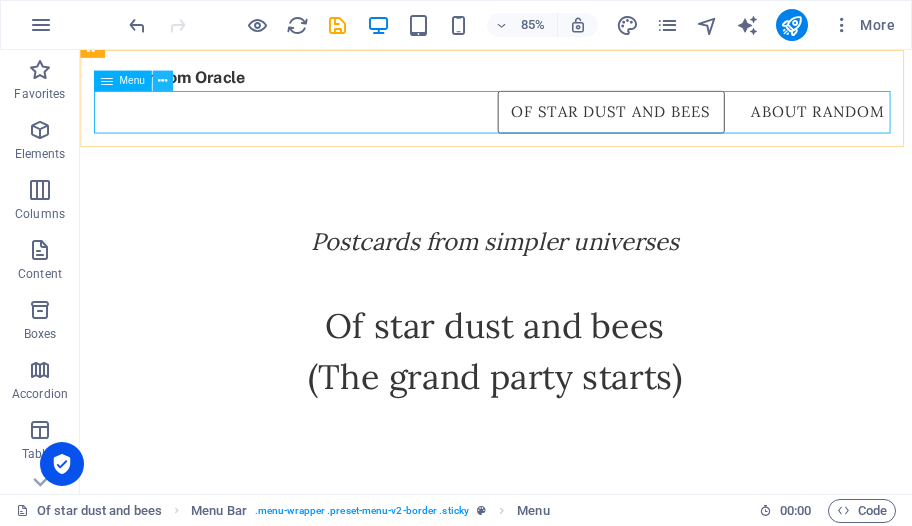 click at bounding box center [162, 81] 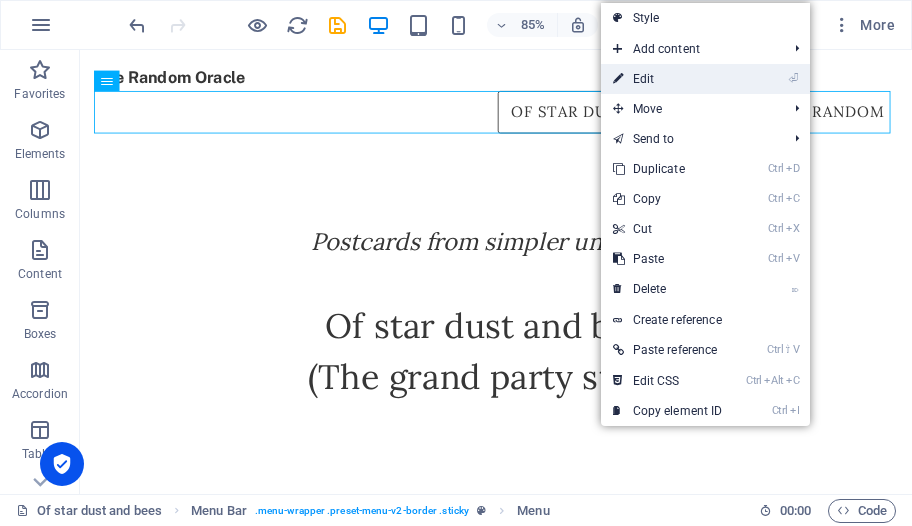 click on "⏎  Edit" at bounding box center [668, 79] 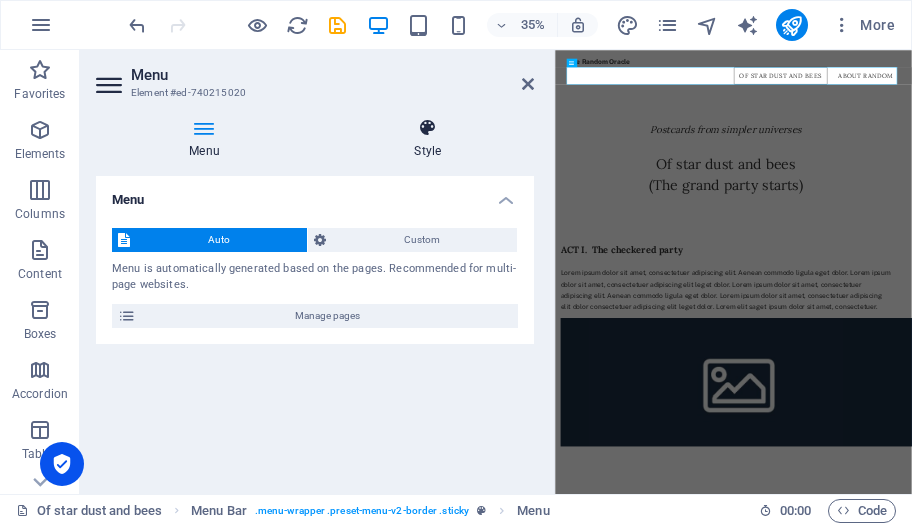 click at bounding box center (427, 128) 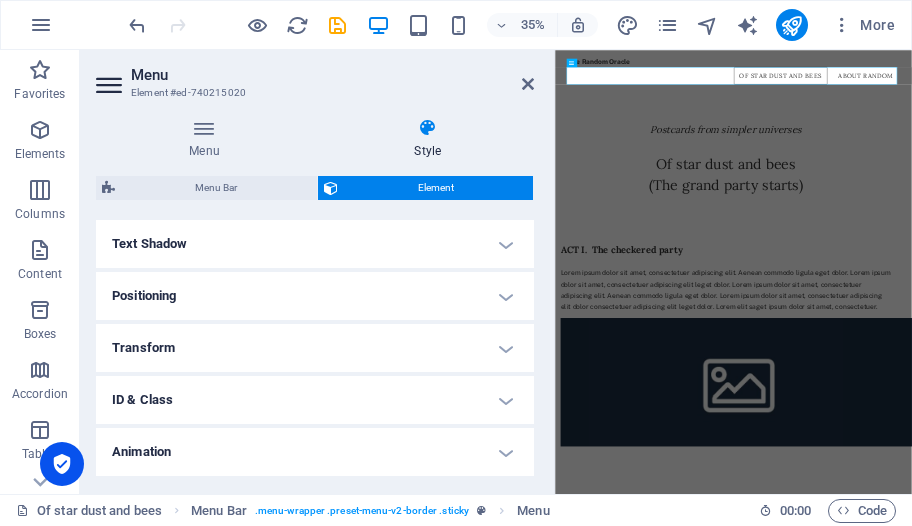 scroll, scrollTop: 583, scrollLeft: 0, axis: vertical 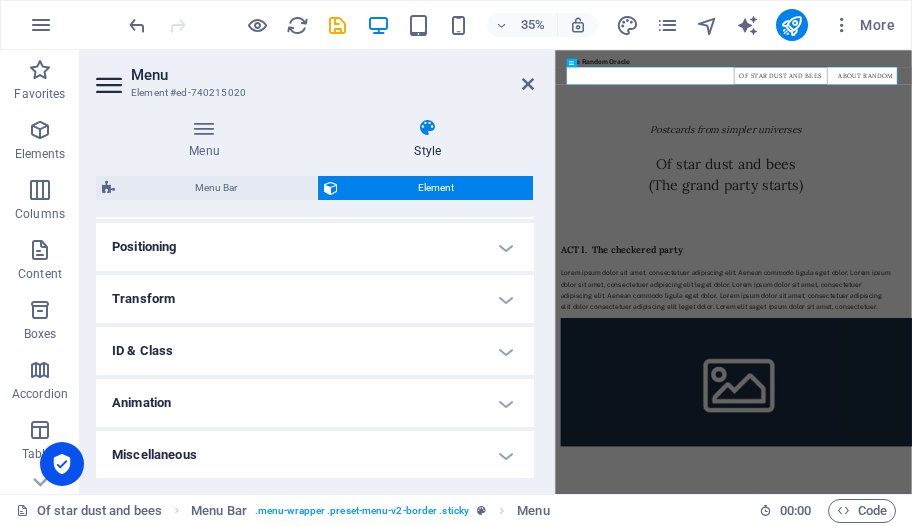 click on "Miscellaneous" at bounding box center (315, 455) 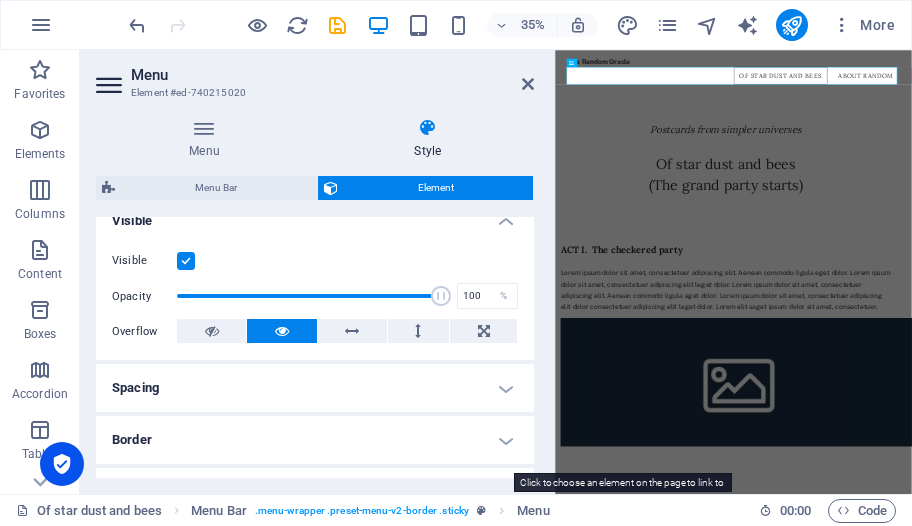 scroll, scrollTop: 0, scrollLeft: 0, axis: both 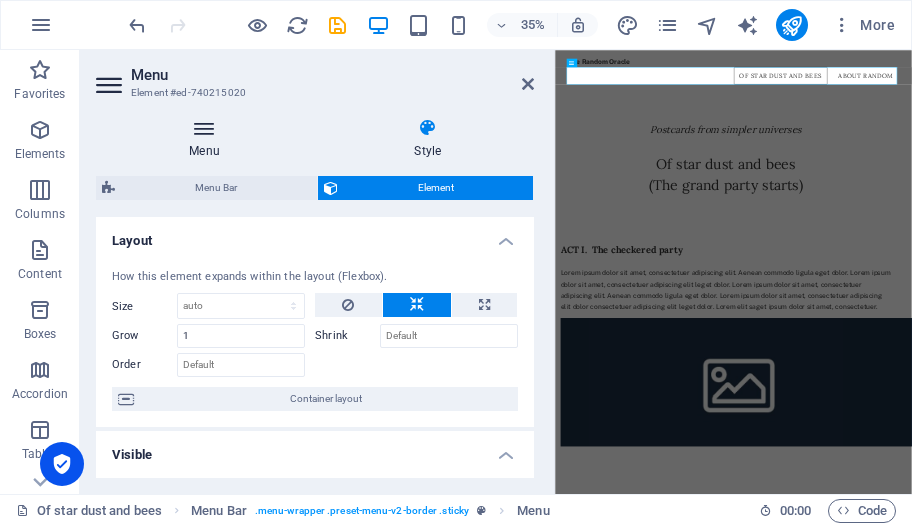 click on "Menu" at bounding box center [208, 139] 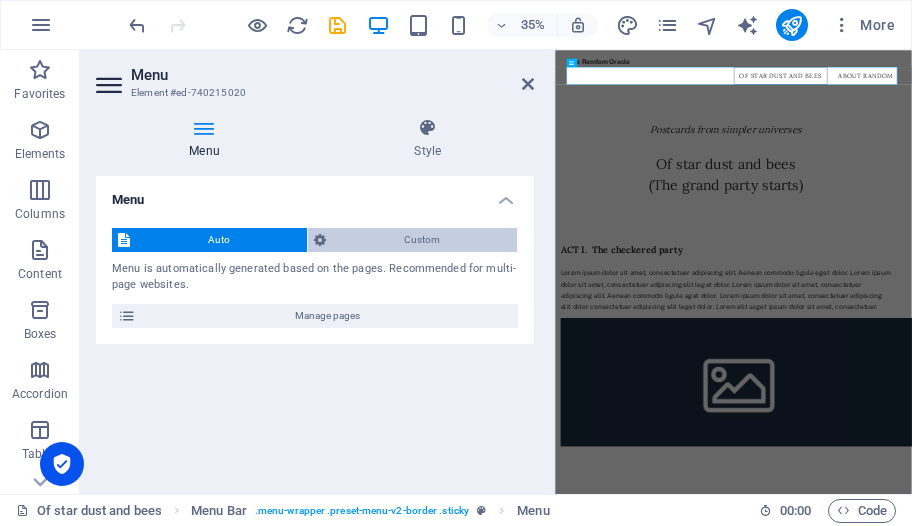 click on "Custom" at bounding box center (421, 240) 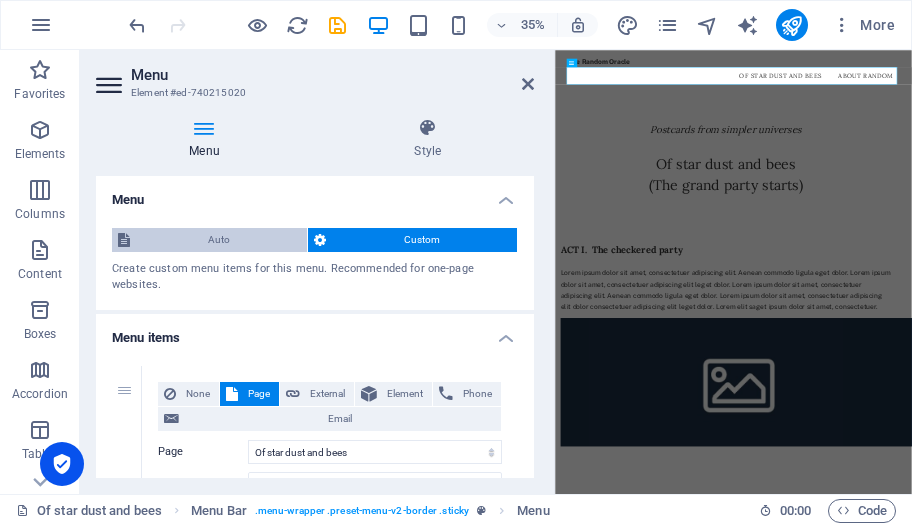 click on "Auto" at bounding box center (218, 240) 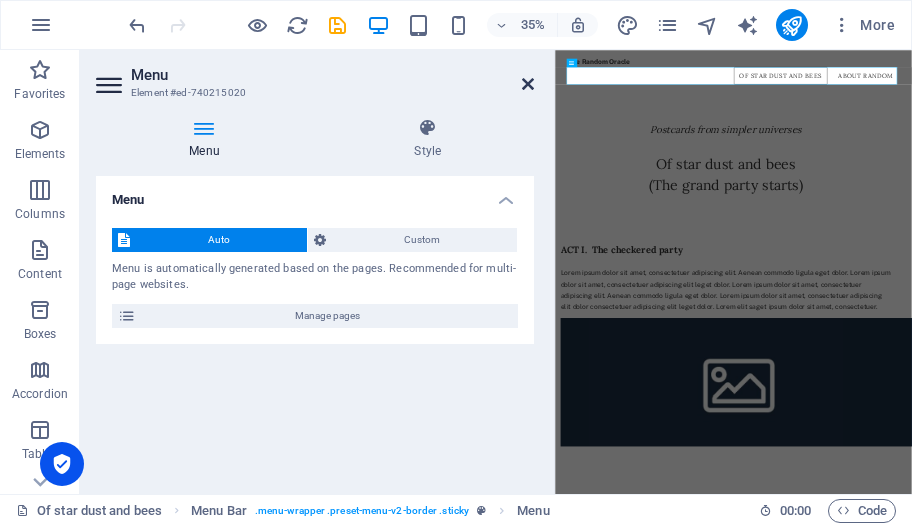 click at bounding box center [528, 84] 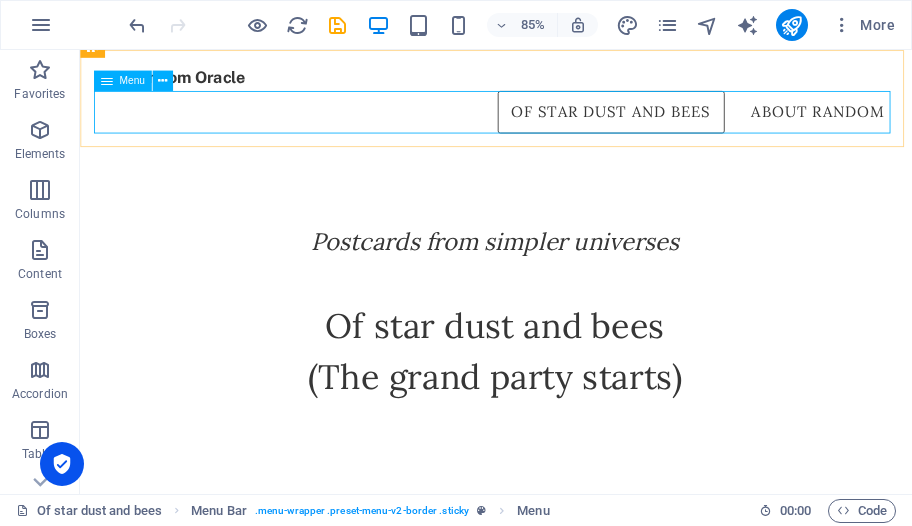 click on "Of star dust and bees About Random" at bounding box center (570, 123) 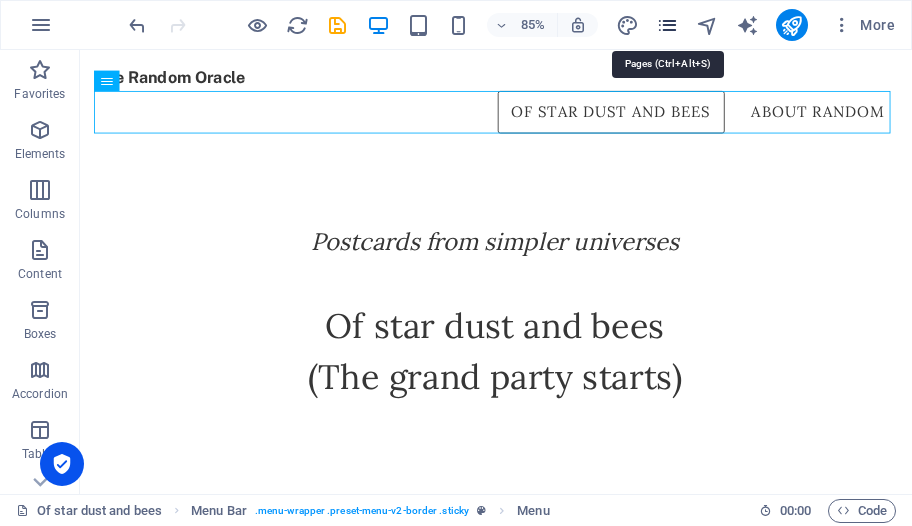 click at bounding box center [667, 25] 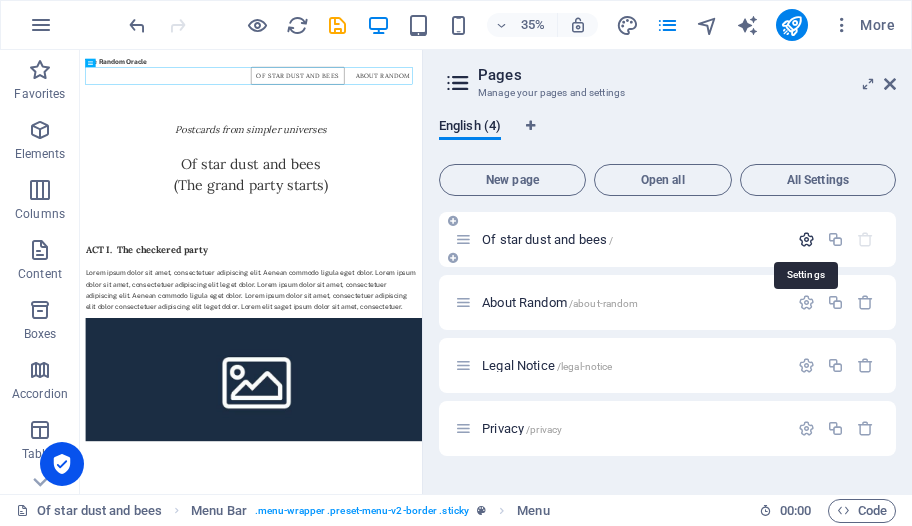 click at bounding box center [806, 239] 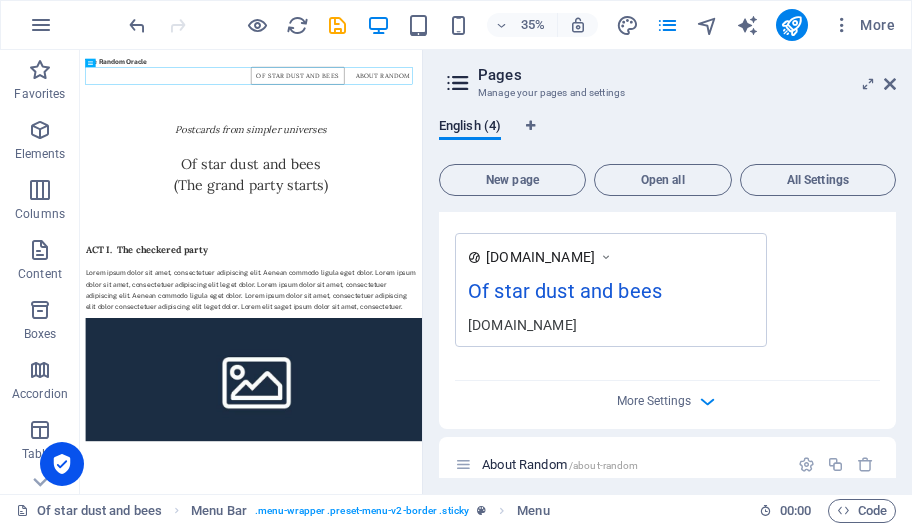 scroll, scrollTop: 632, scrollLeft: 0, axis: vertical 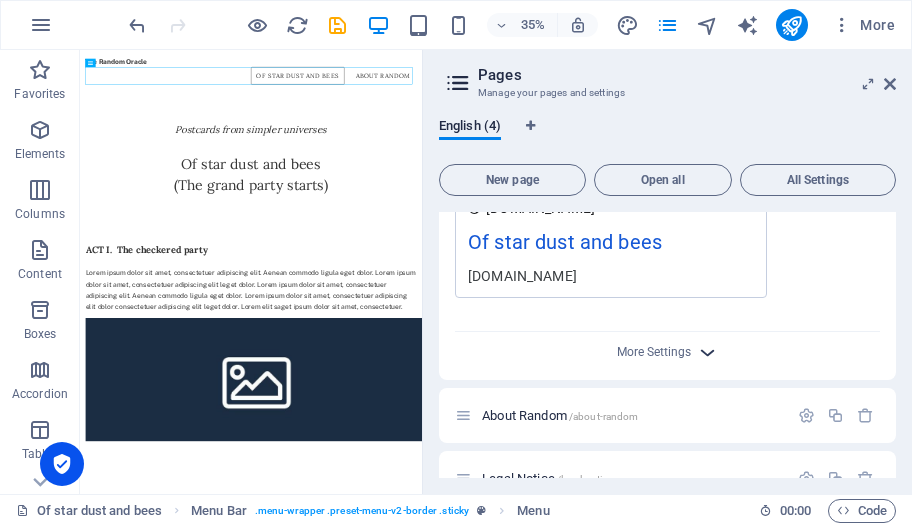 click at bounding box center [707, 352] 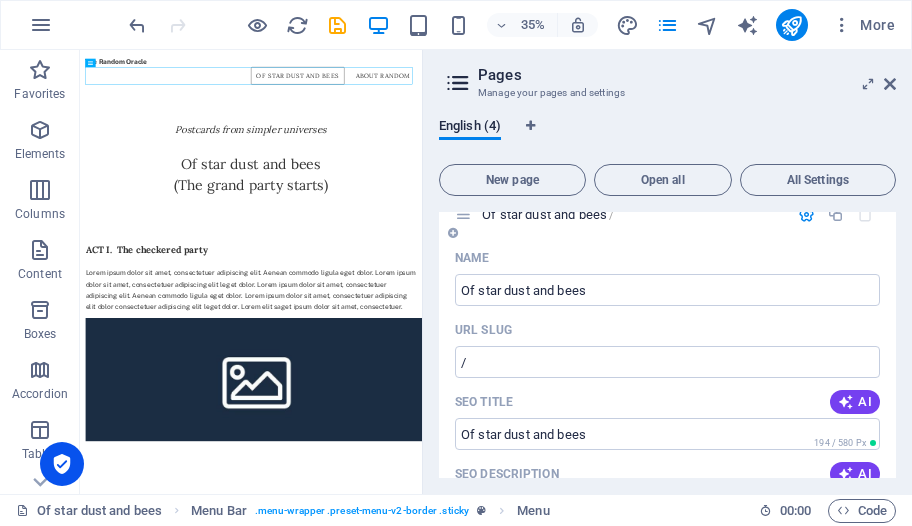 scroll, scrollTop: 0, scrollLeft: 0, axis: both 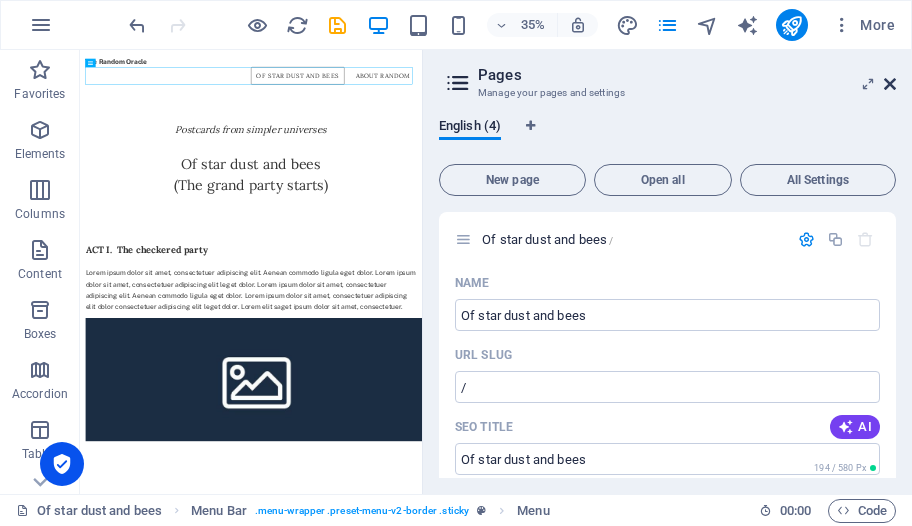 click at bounding box center (890, 84) 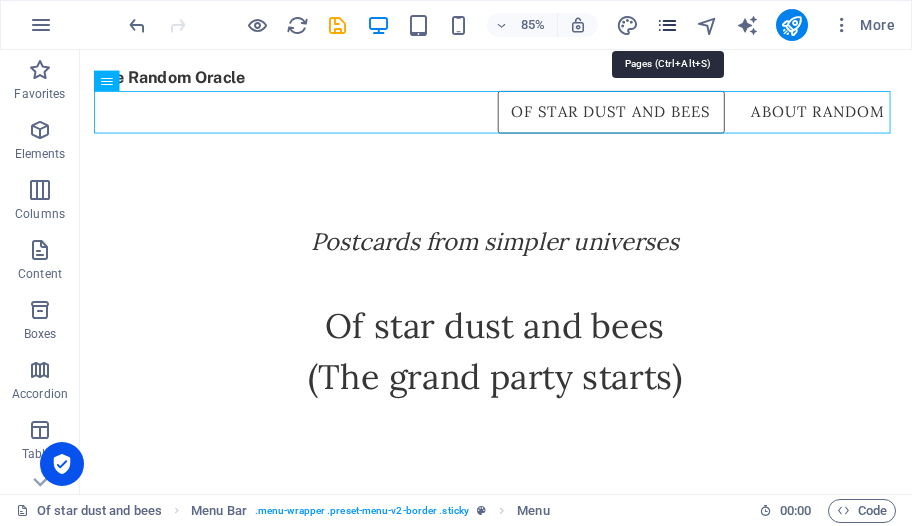click at bounding box center (667, 25) 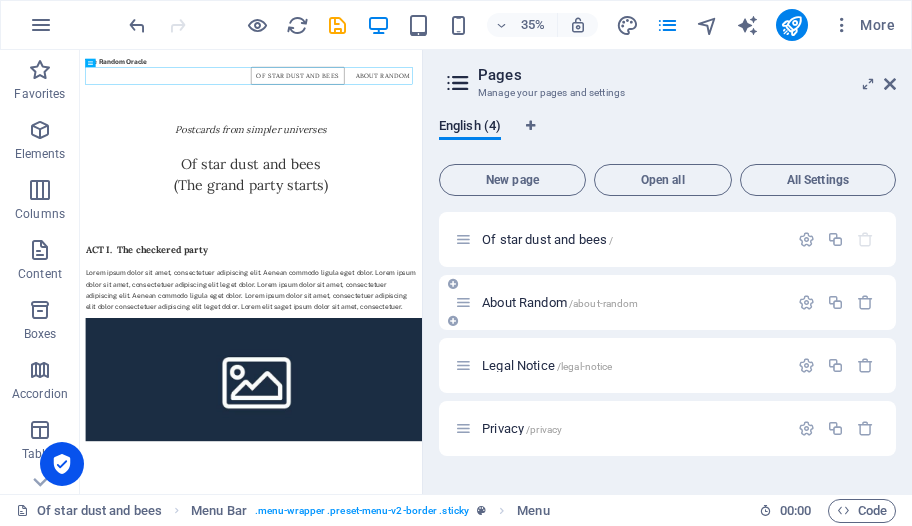click on "About Random /about-random" at bounding box center (560, 302) 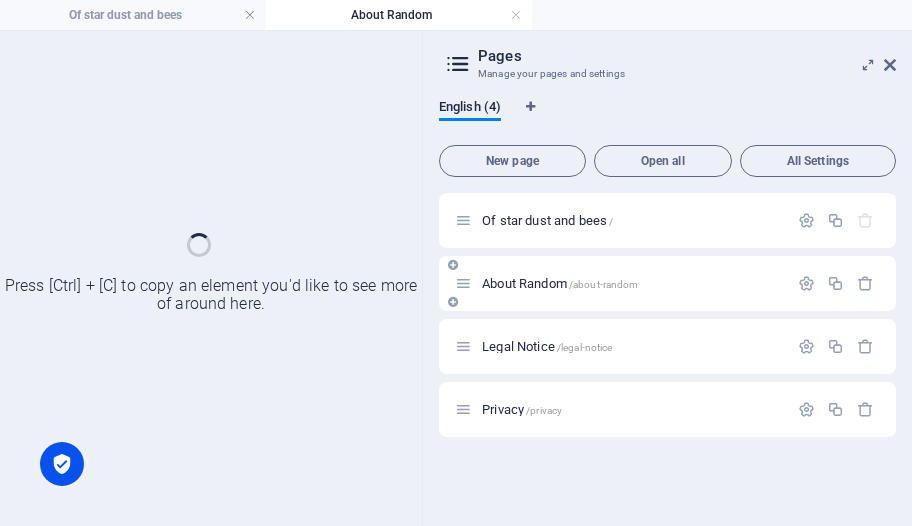 scroll, scrollTop: 0, scrollLeft: 0, axis: both 